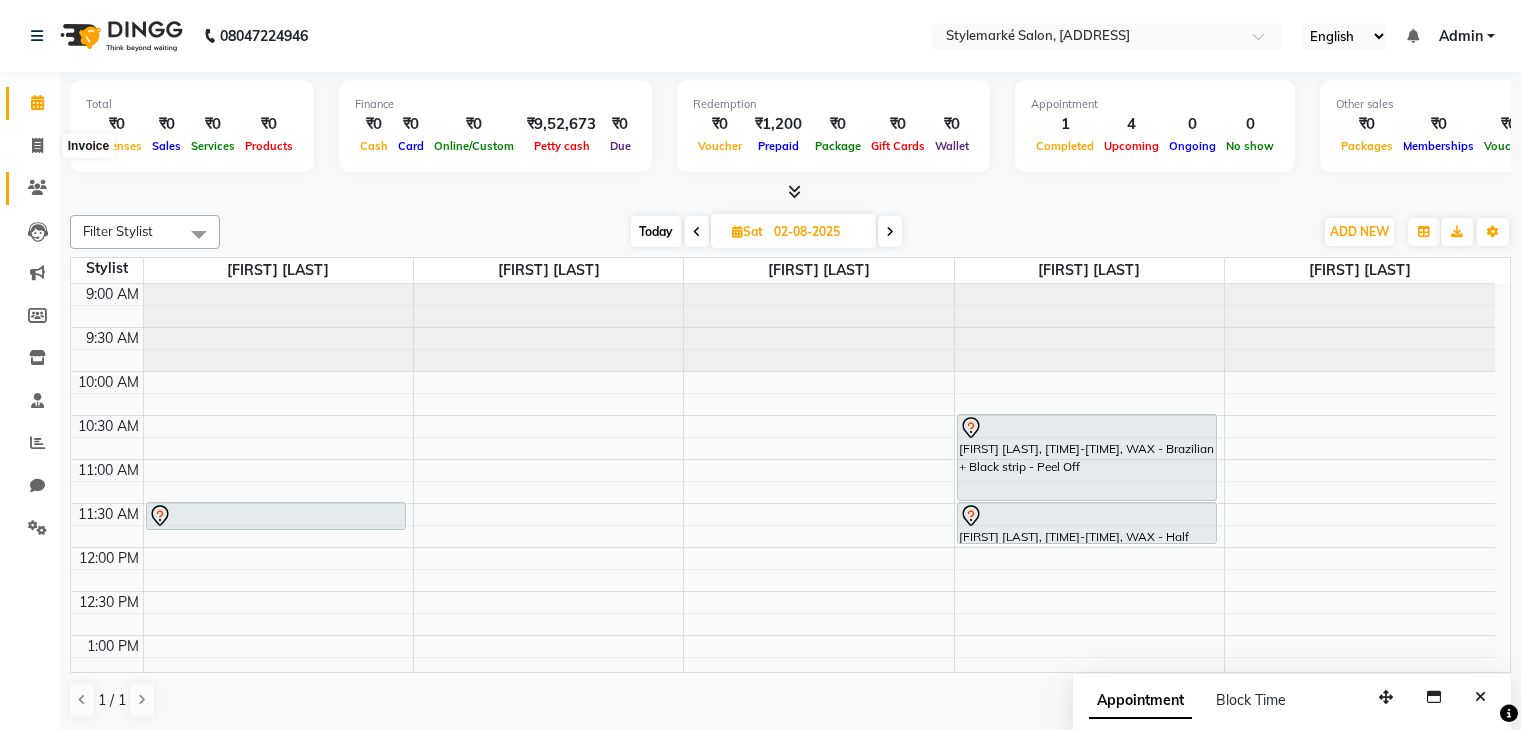 scroll, scrollTop: 0, scrollLeft: 0, axis: both 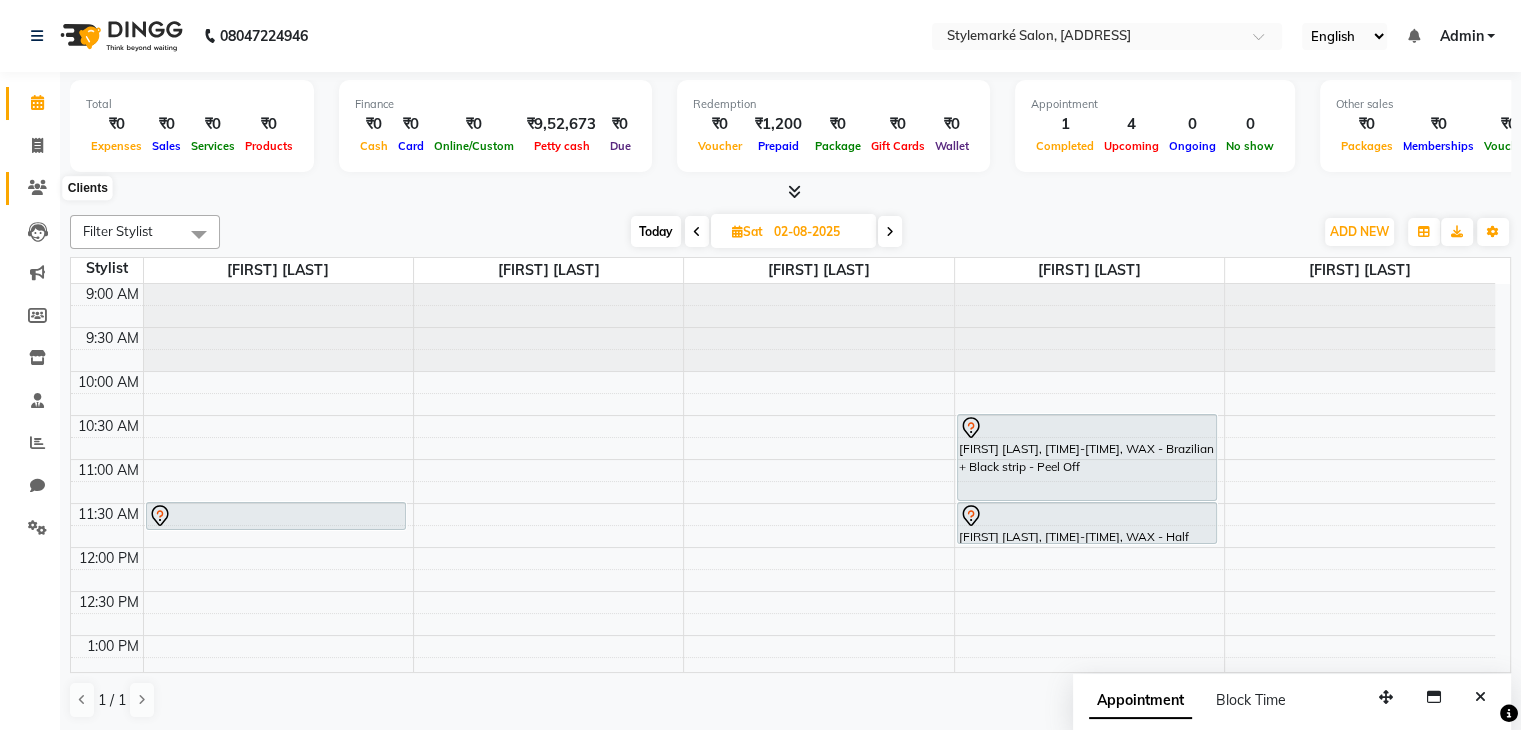 click 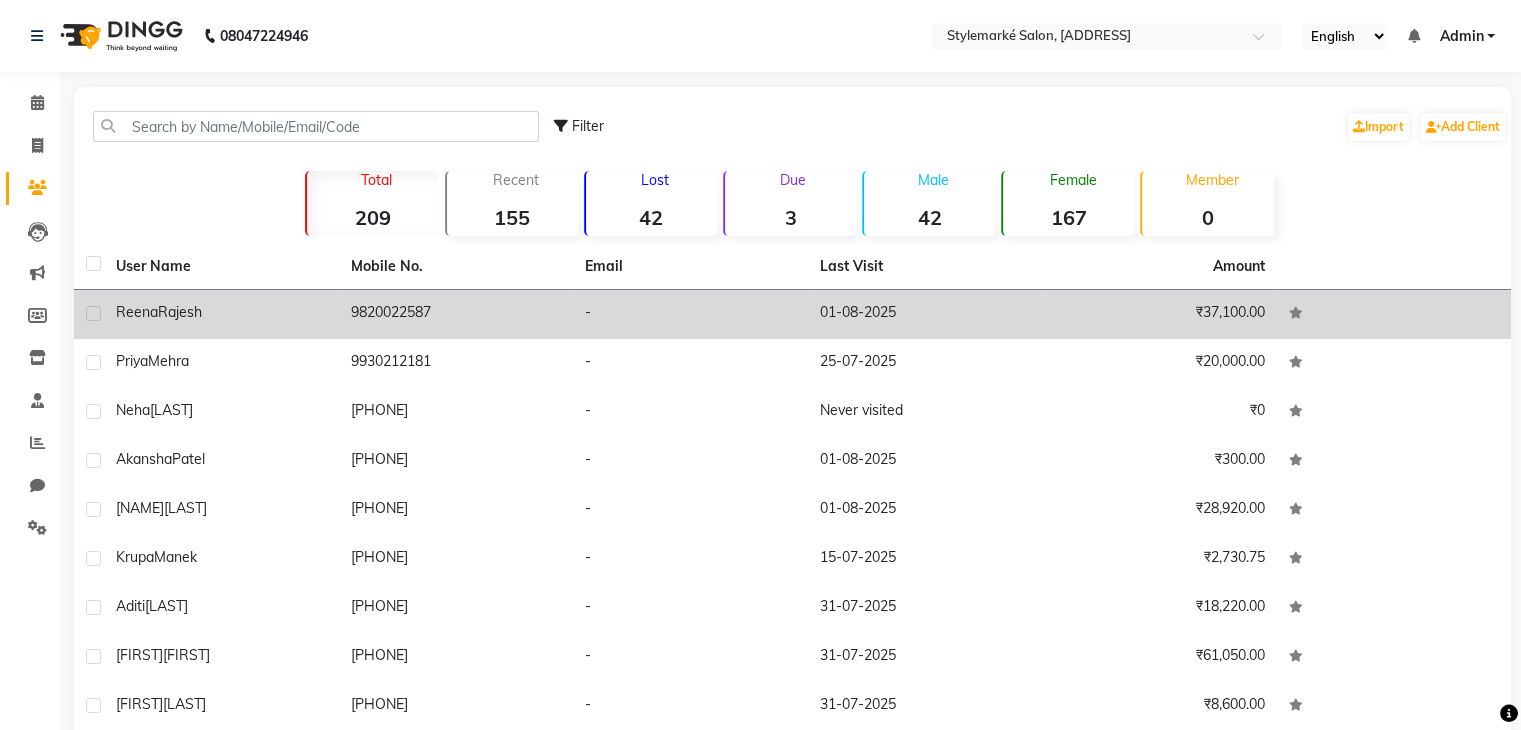 click on "[FIRST] [LAST]" 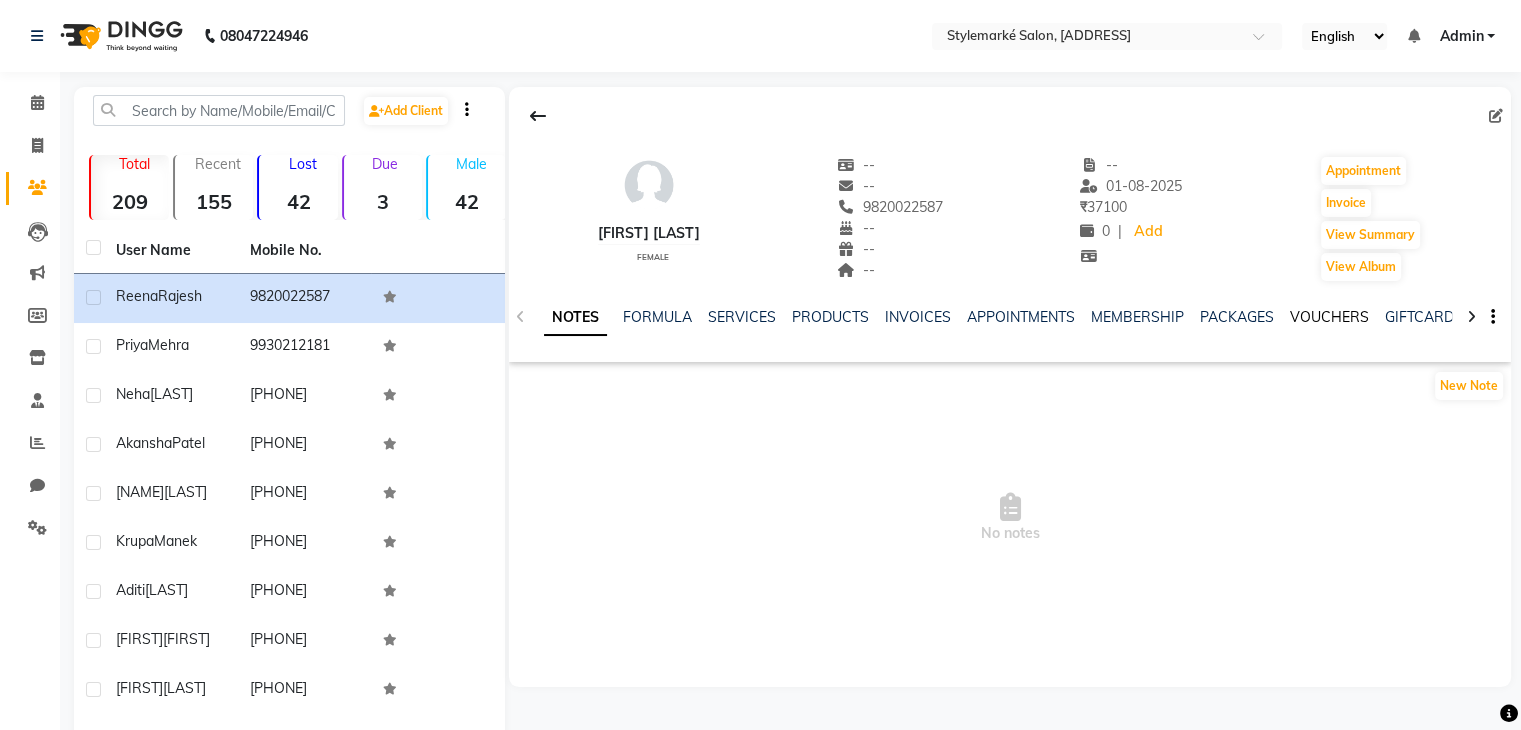 click on "VOUCHERS" 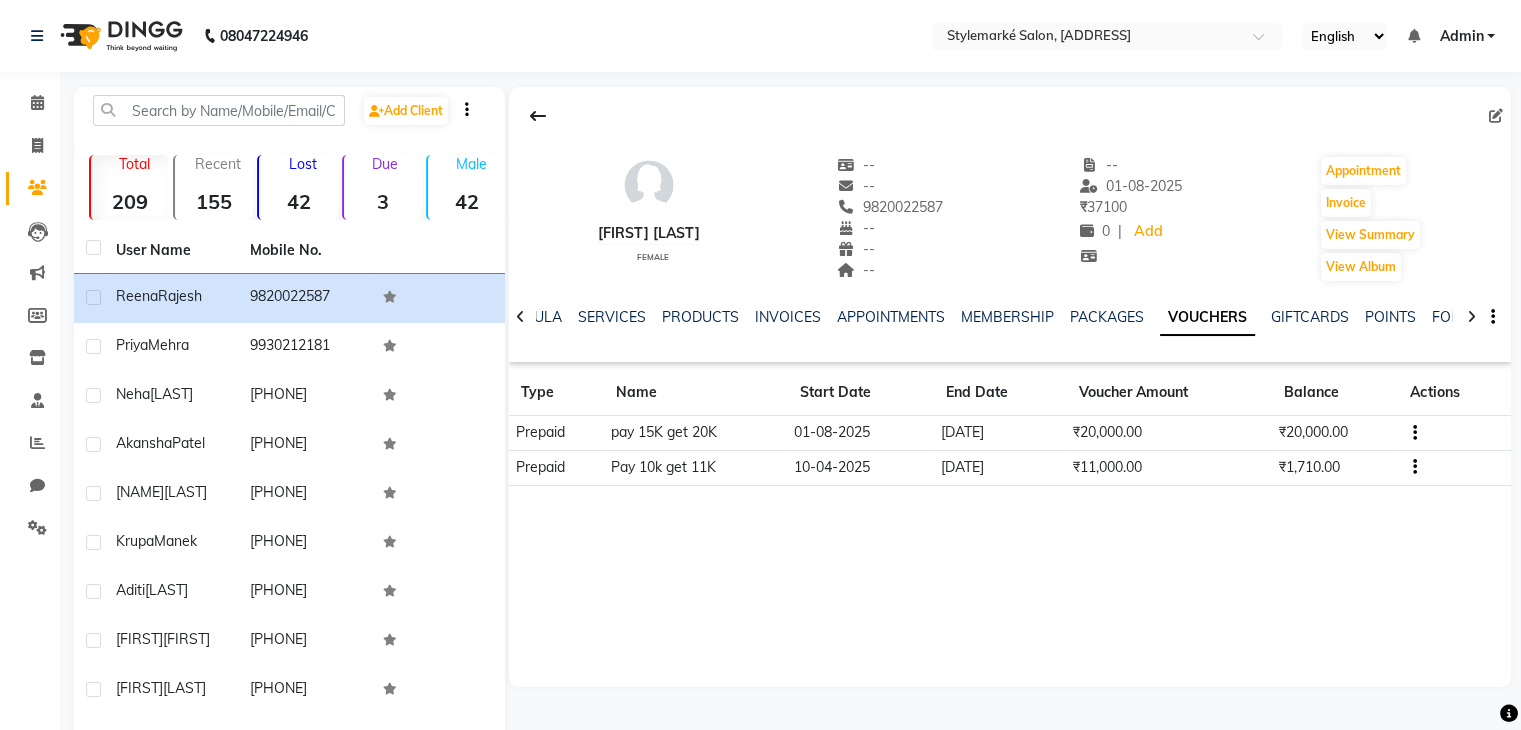 click 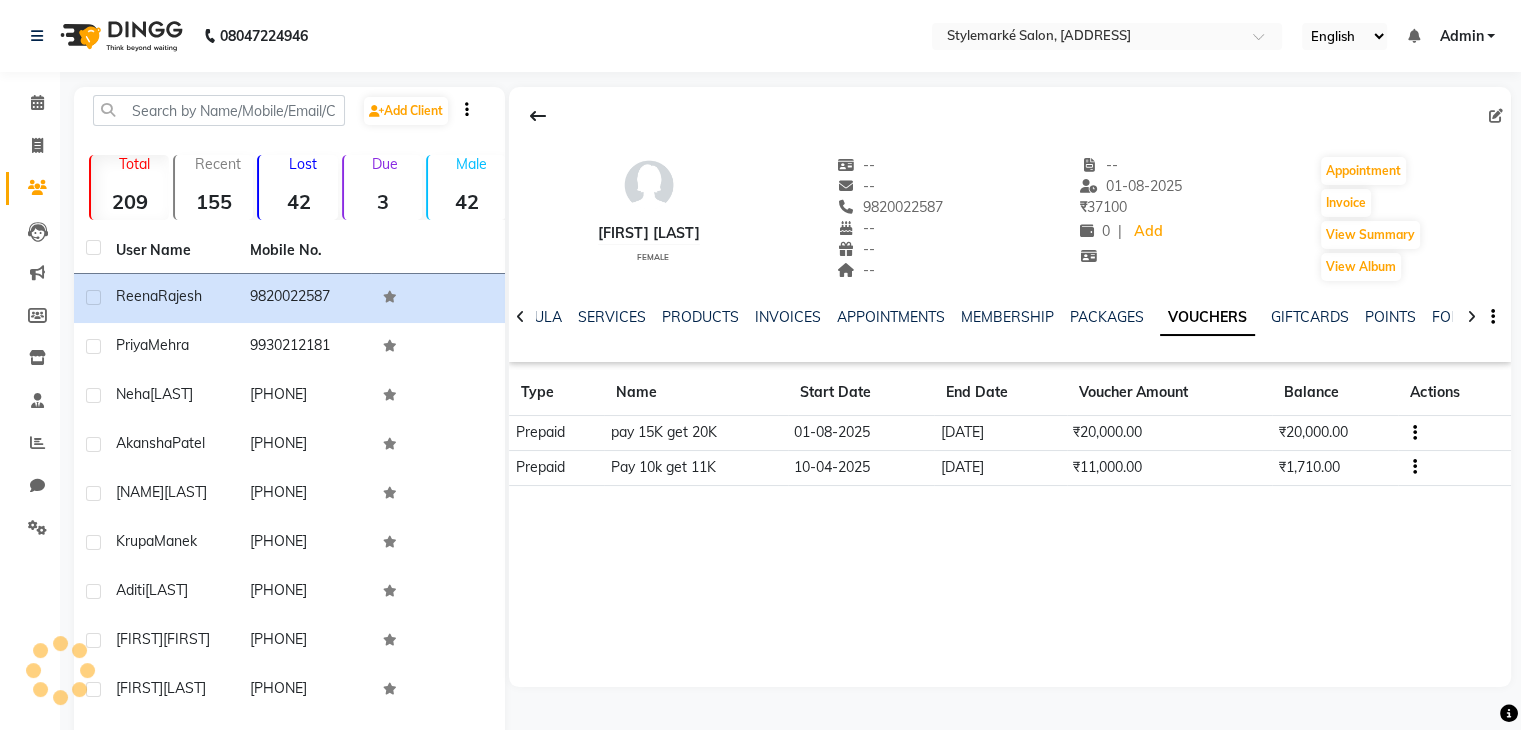 click 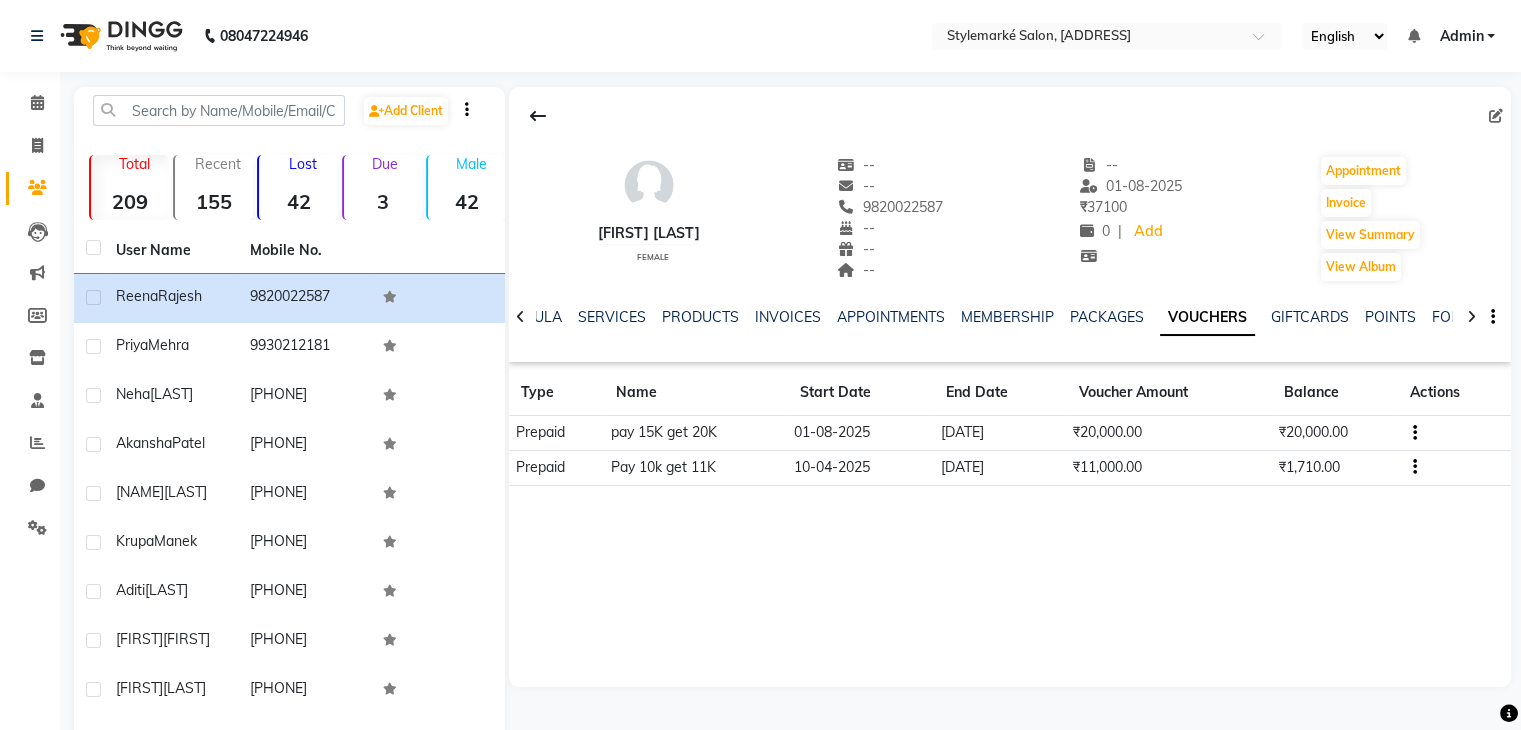 click 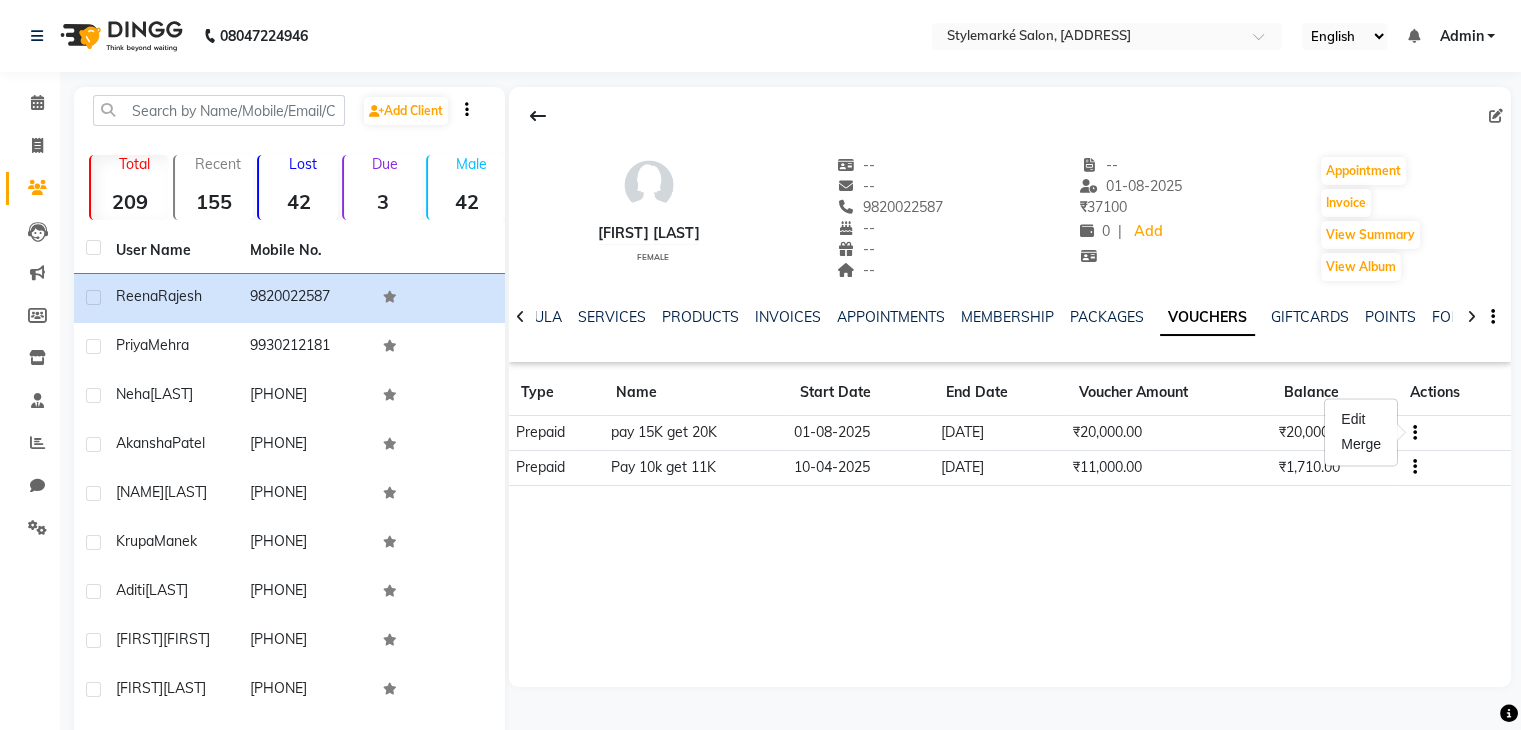 click 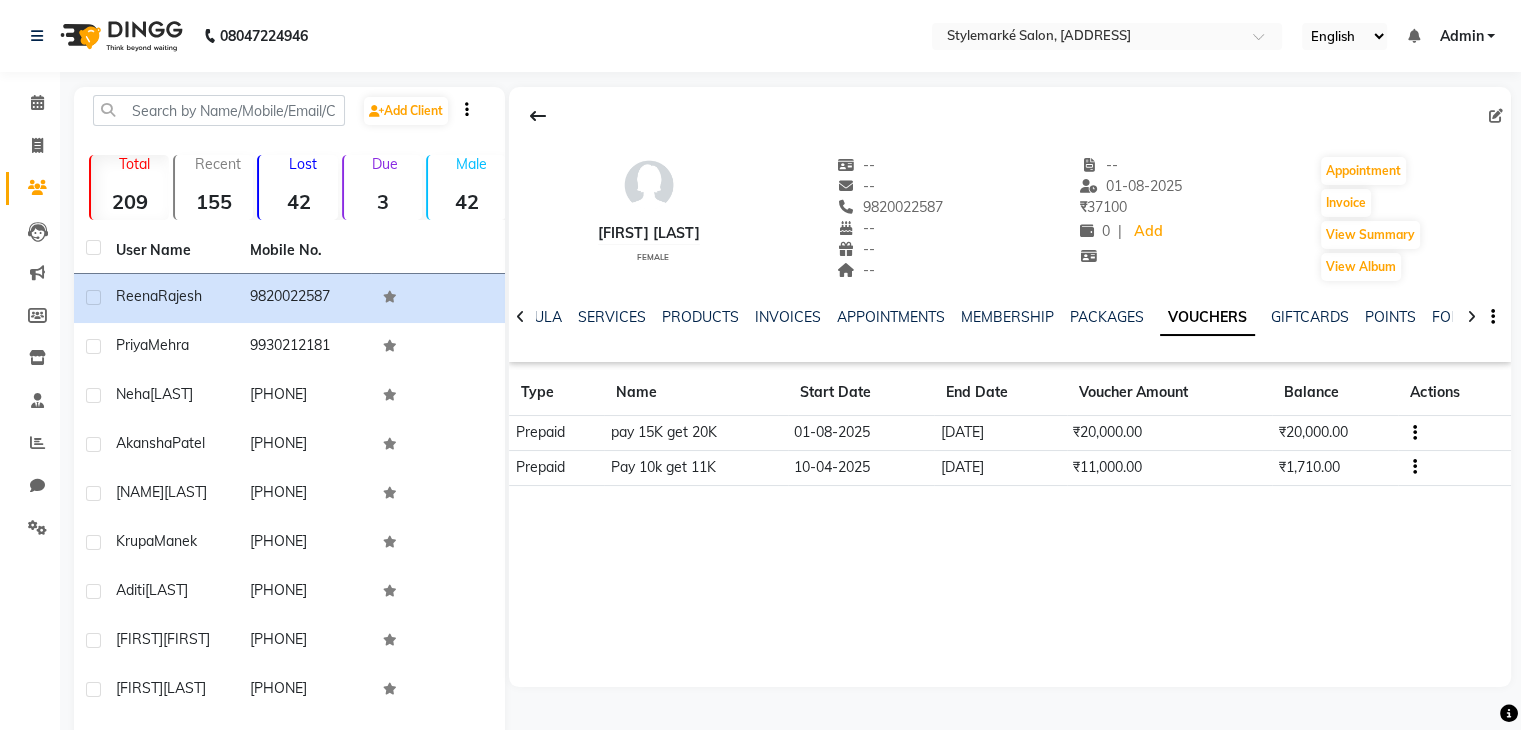 click 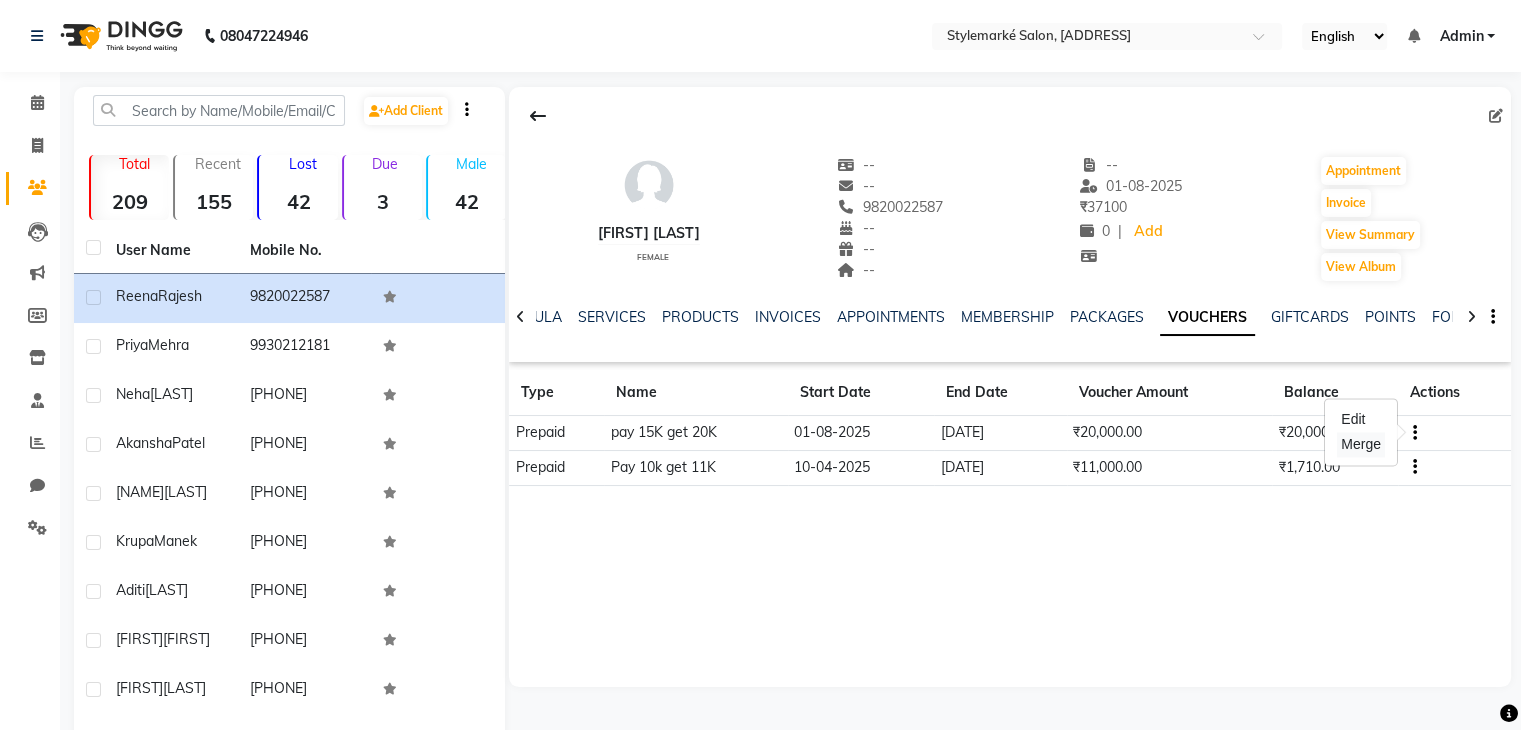 click on "Merge" at bounding box center (1361, 444) 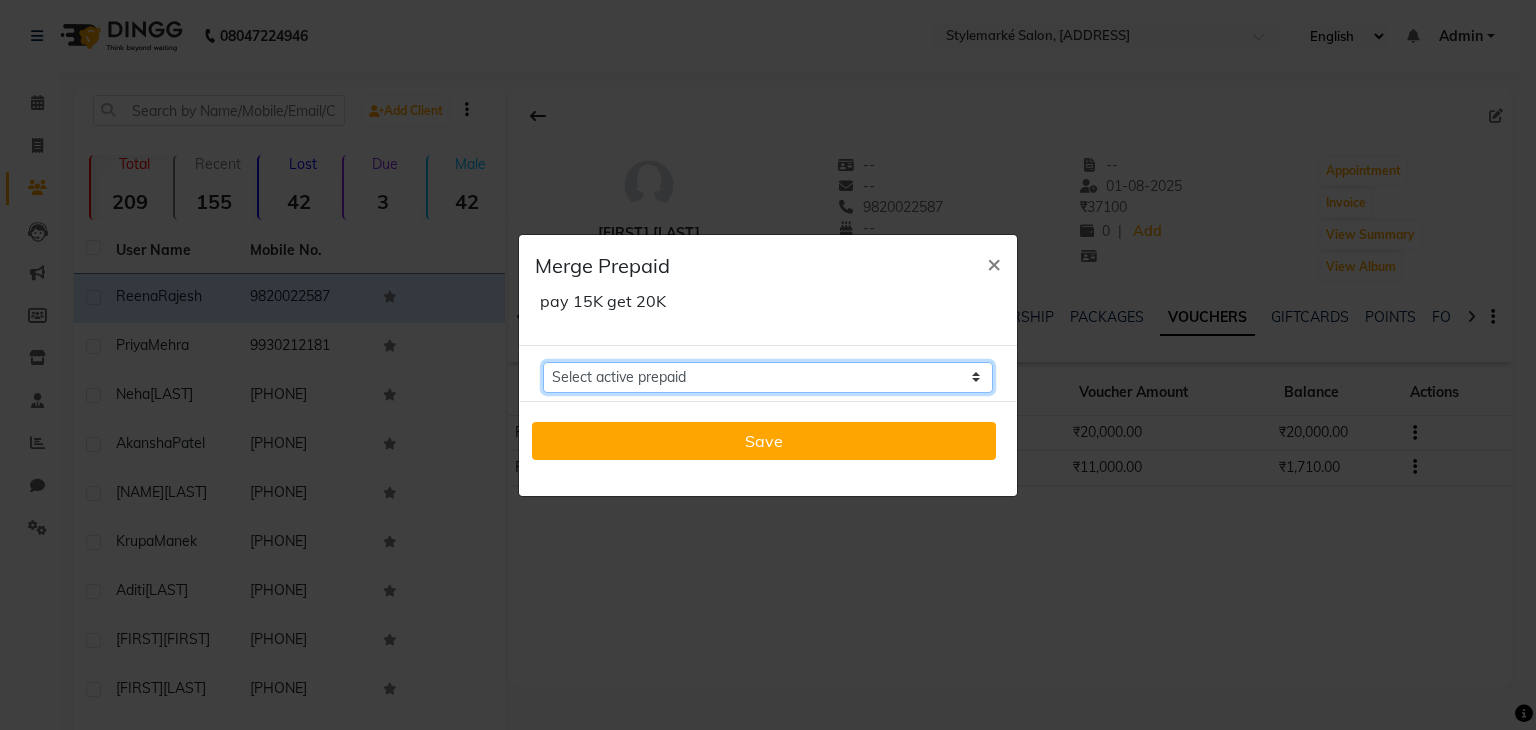 click on "Select active prepaid  Pay 10k get 11K Balance: [AMOUNT]" 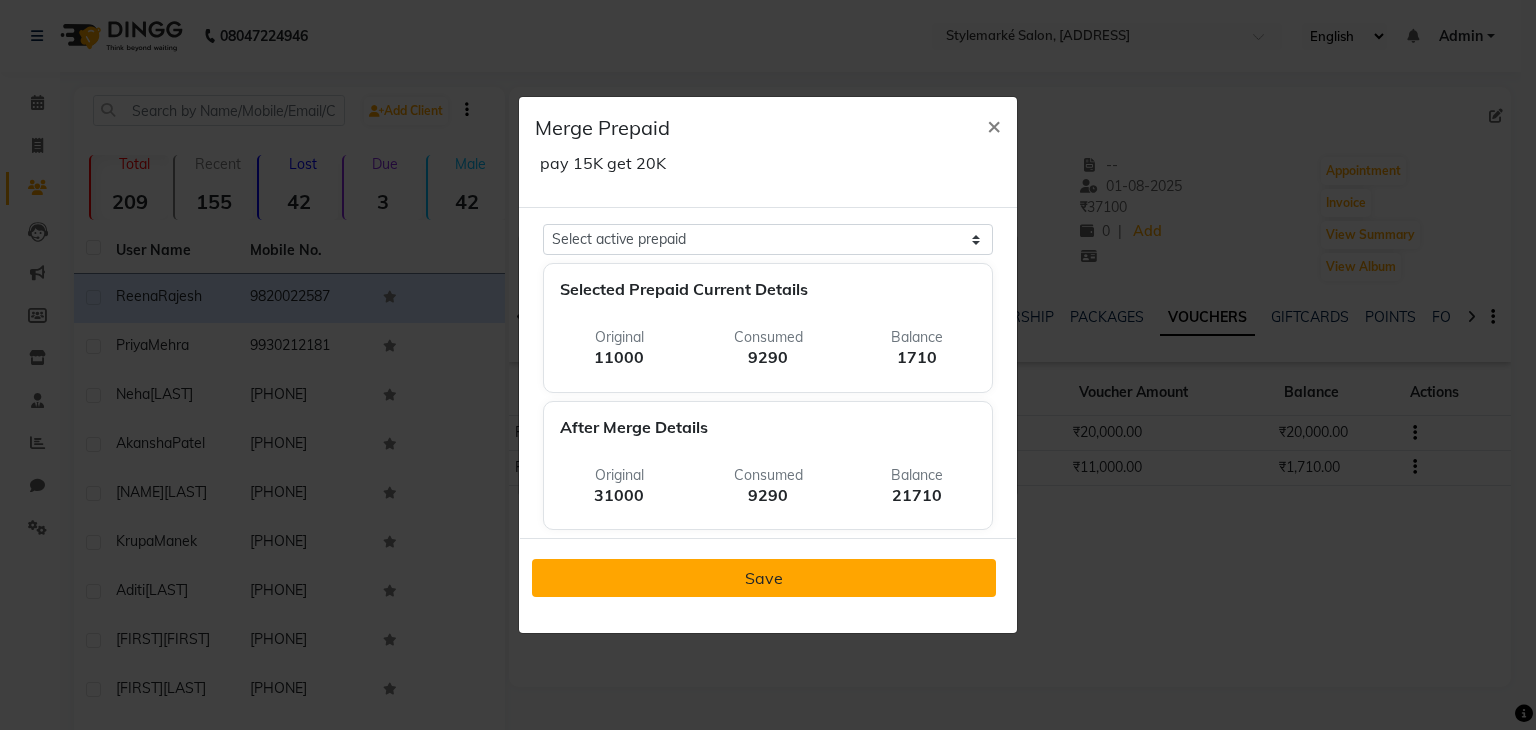 click on "Save" at bounding box center (764, 578) 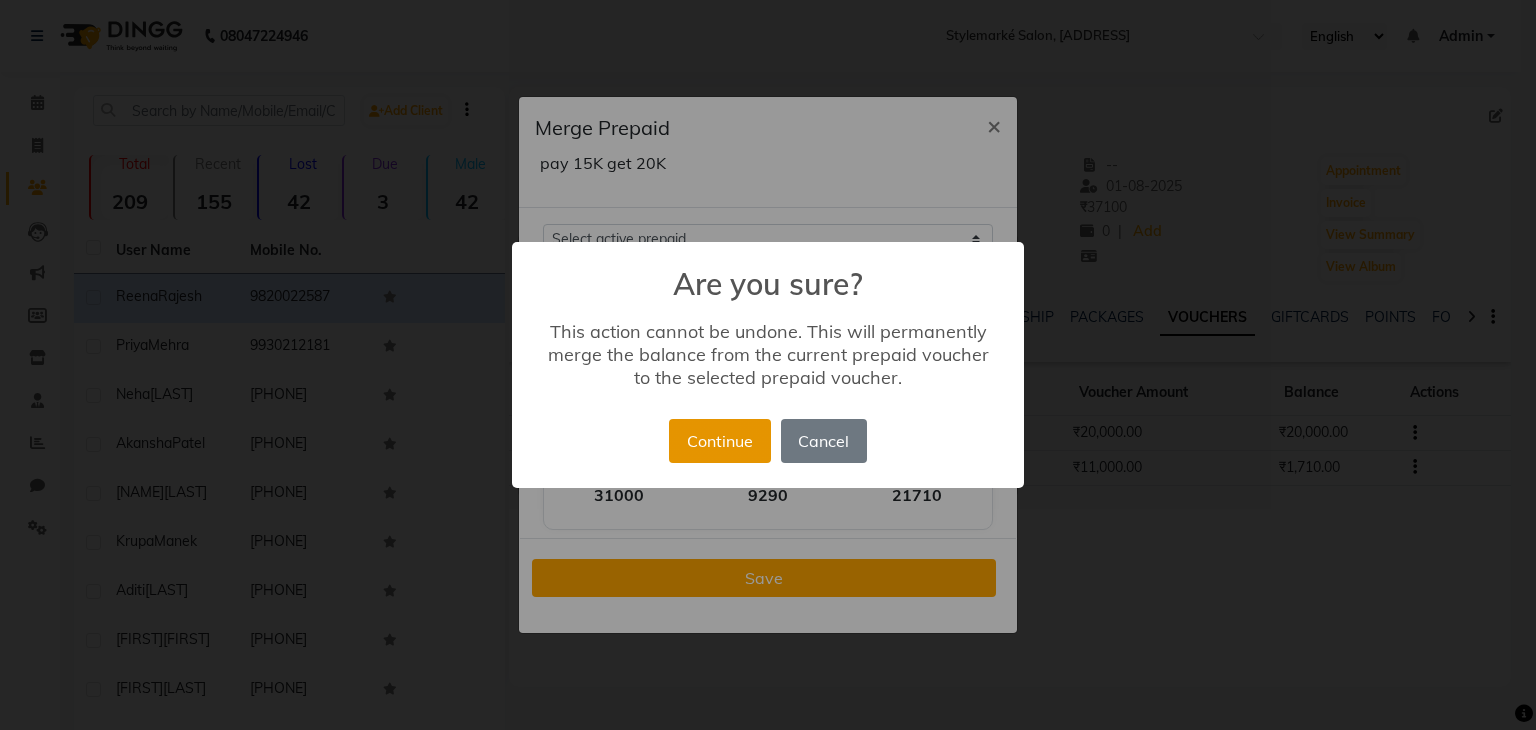 click on "Continue" at bounding box center [719, 441] 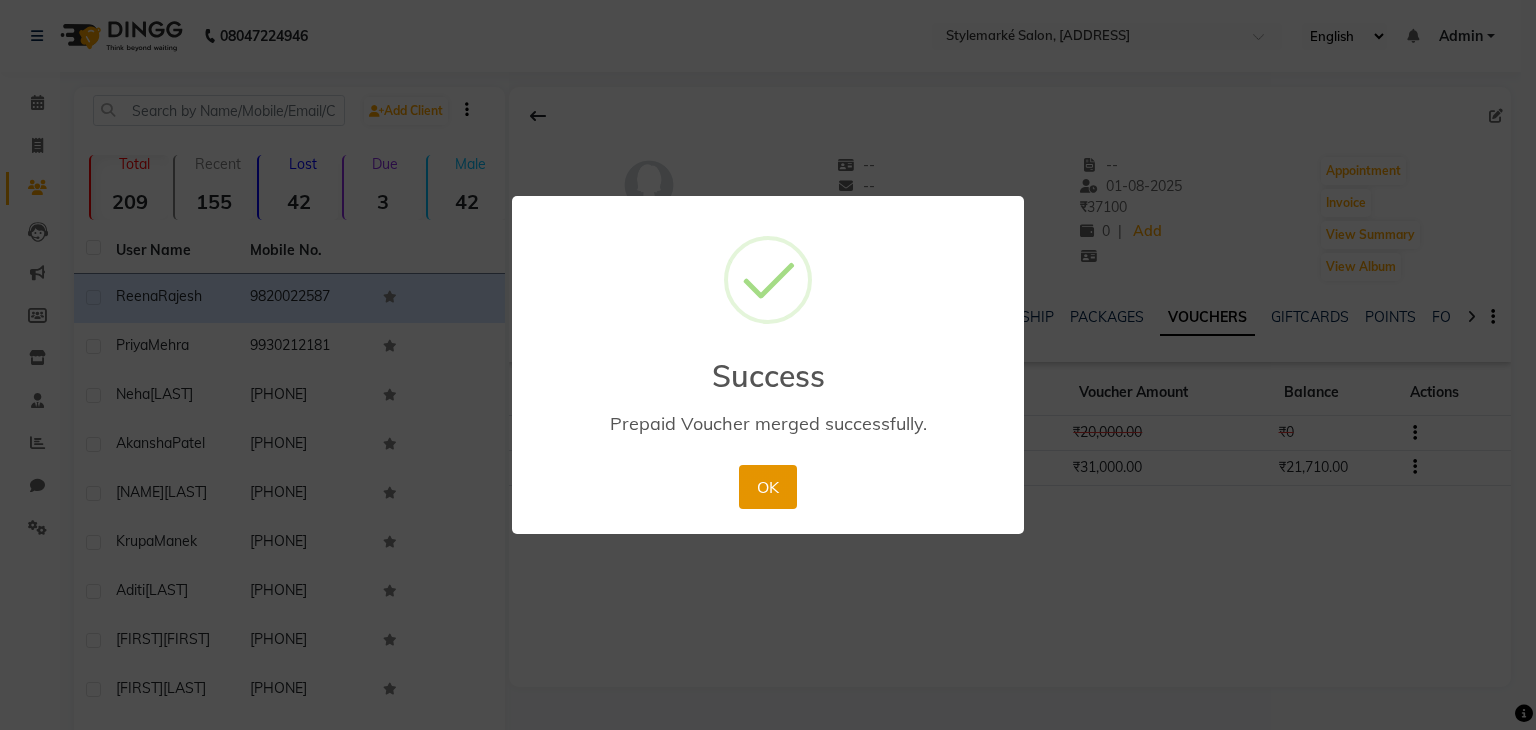 click on "OK" at bounding box center (767, 487) 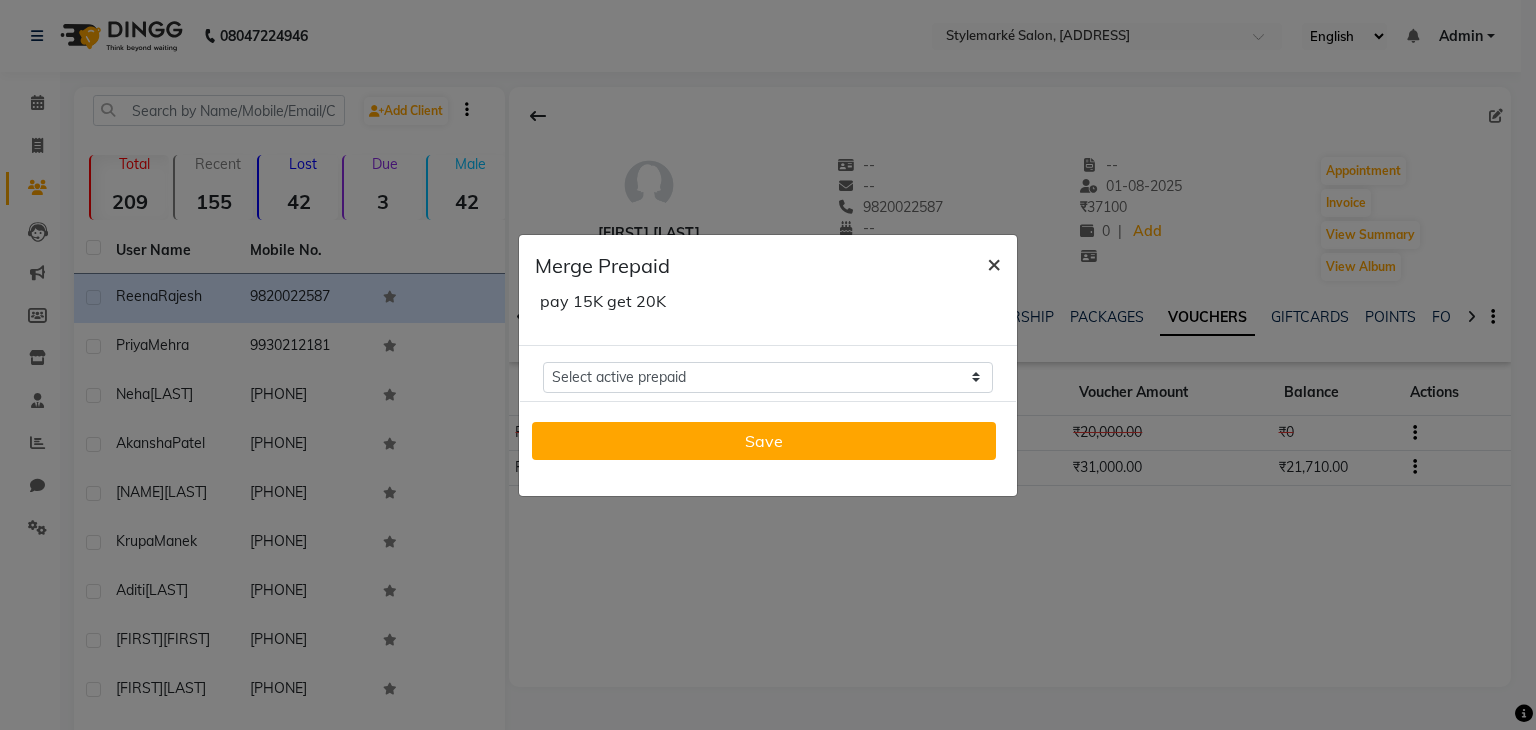 click on "×" 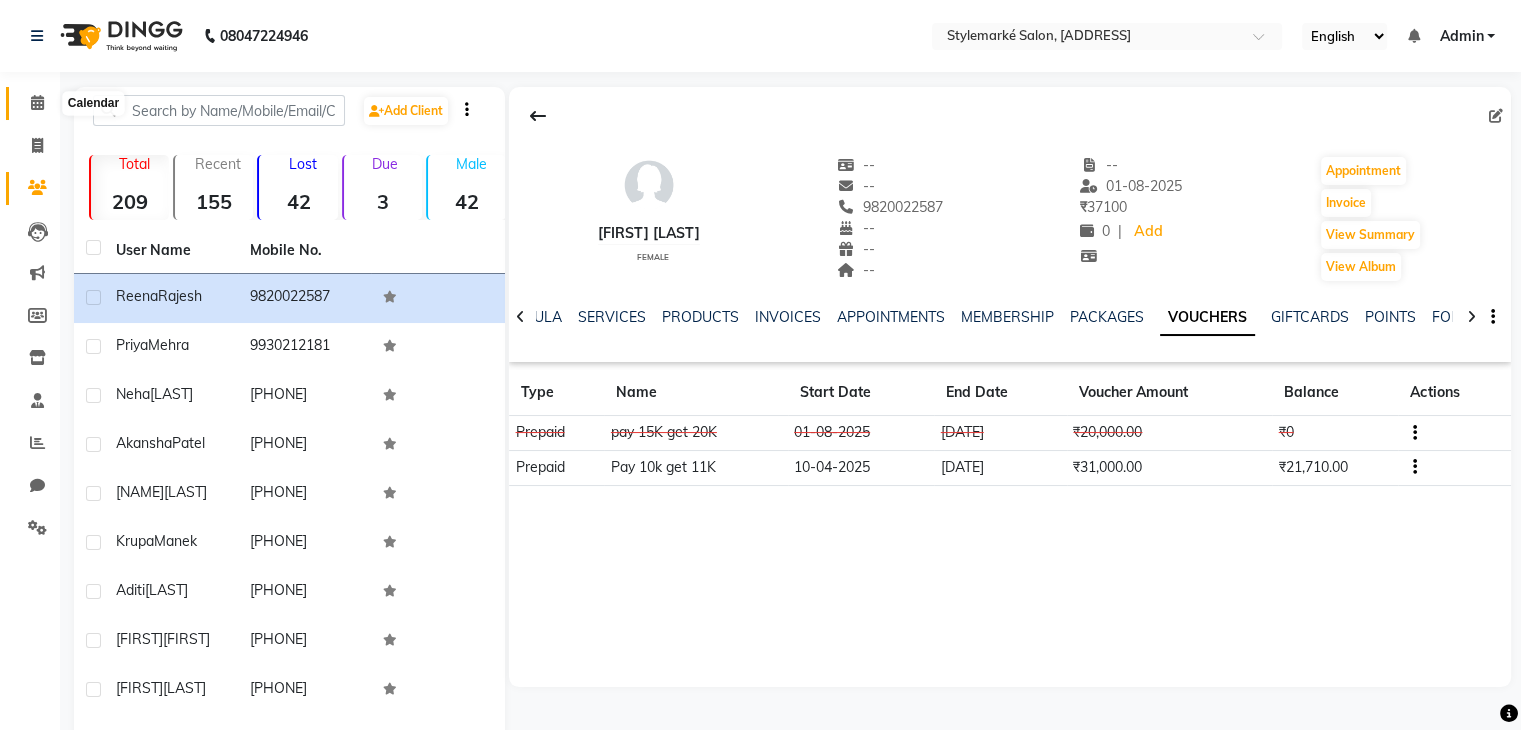 click 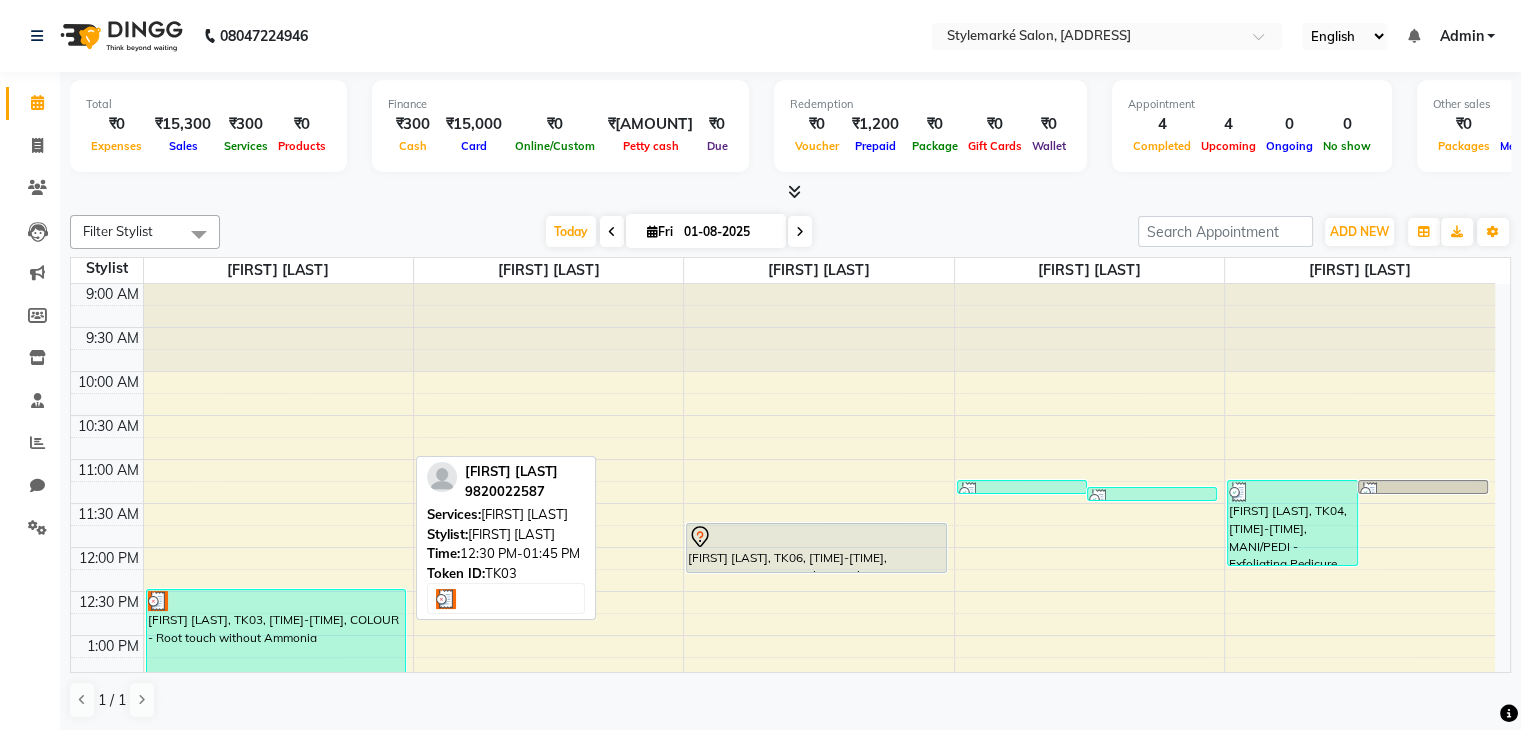 click on "[FIRST] [LAST], TK03, [TIME]-[TIME], COLOUR - Root touch without Ammonia" at bounding box center [276, 643] 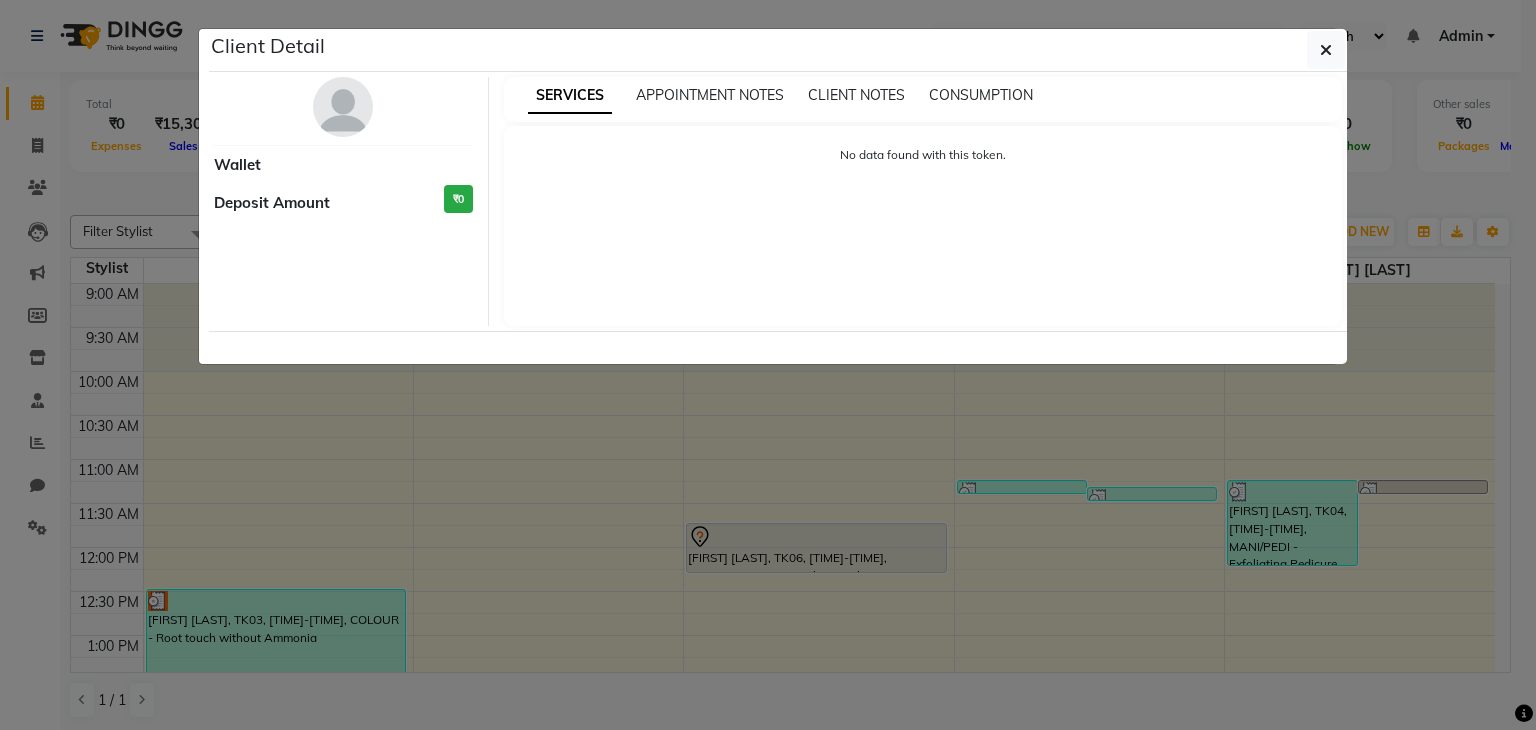 select on "3" 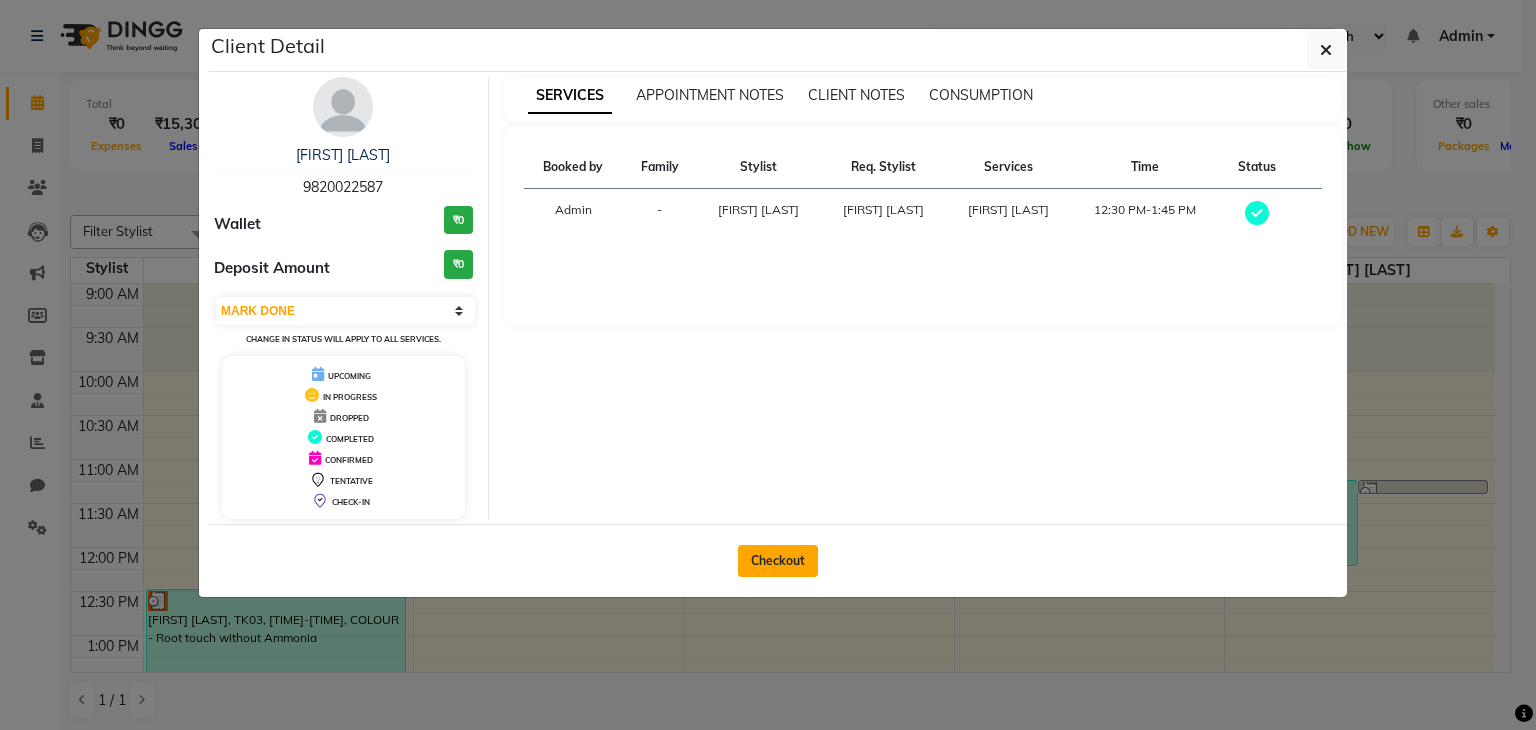 click on "Checkout" 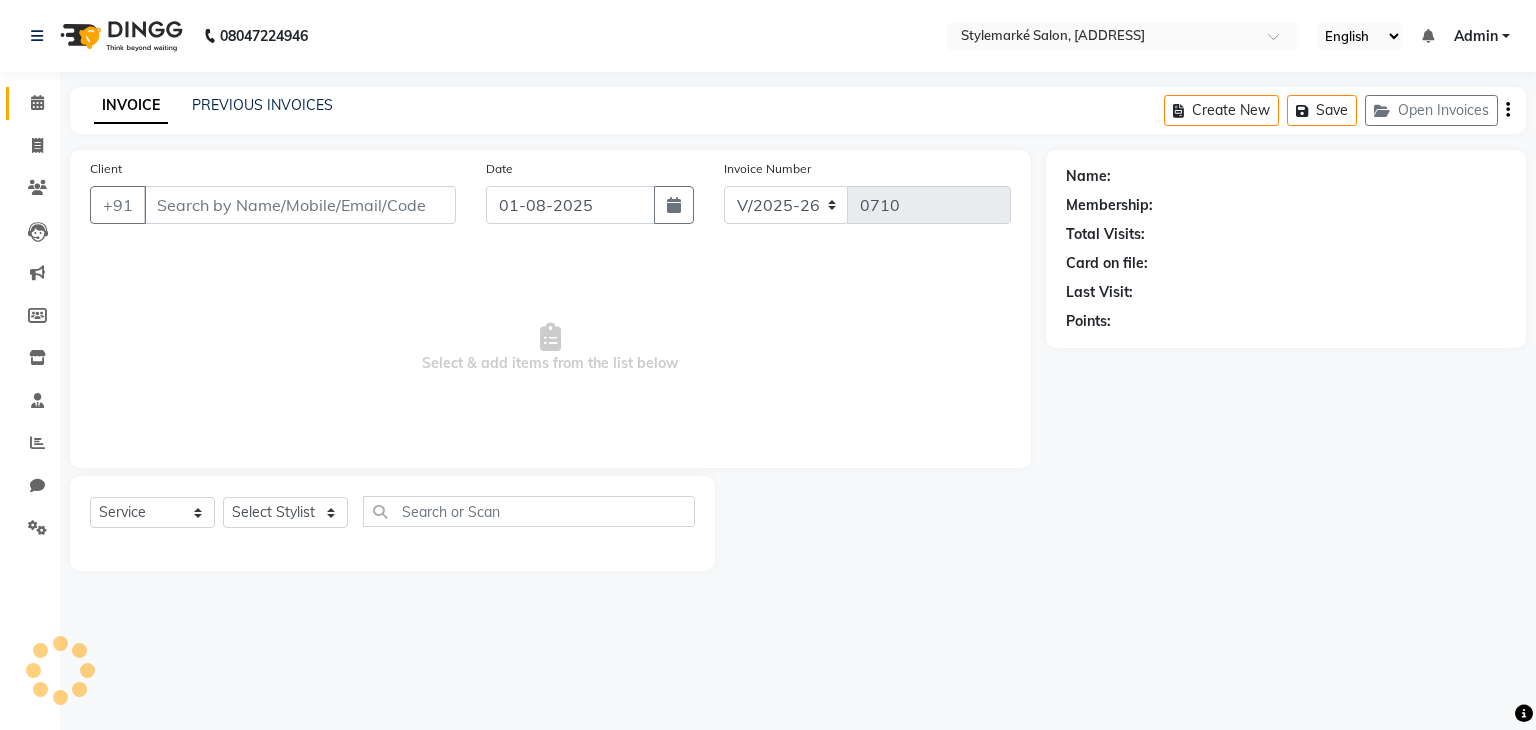 type on "9820022587" 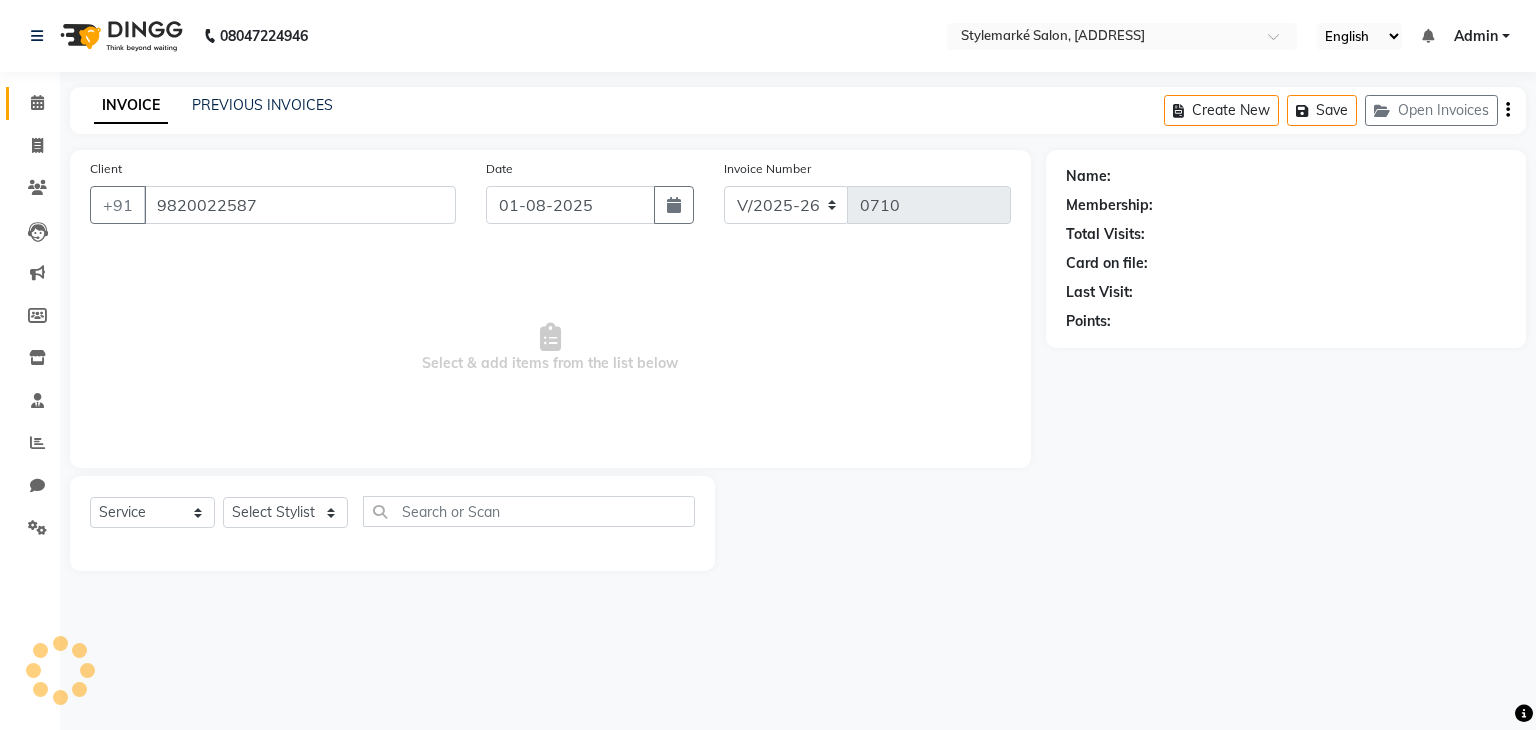 select on "71239" 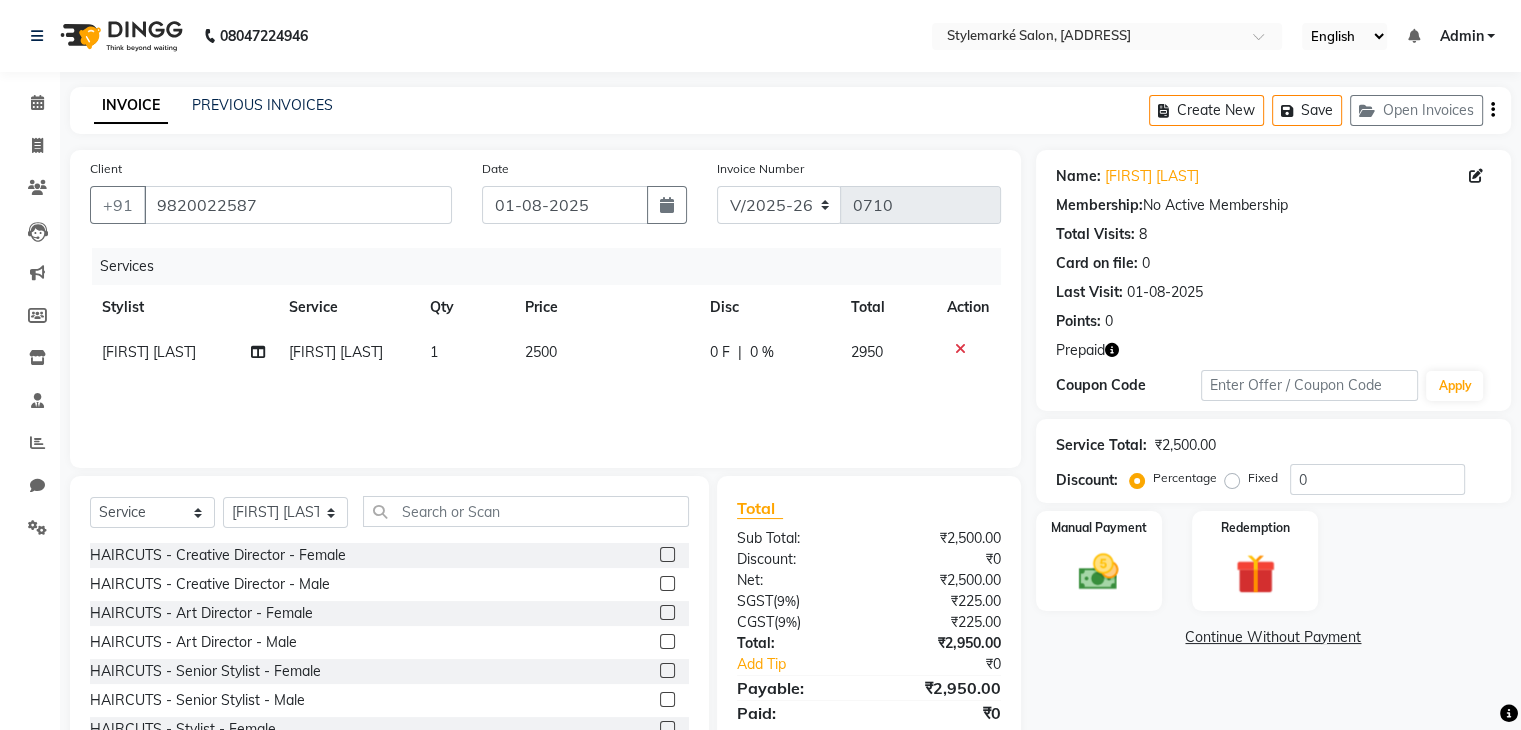 click 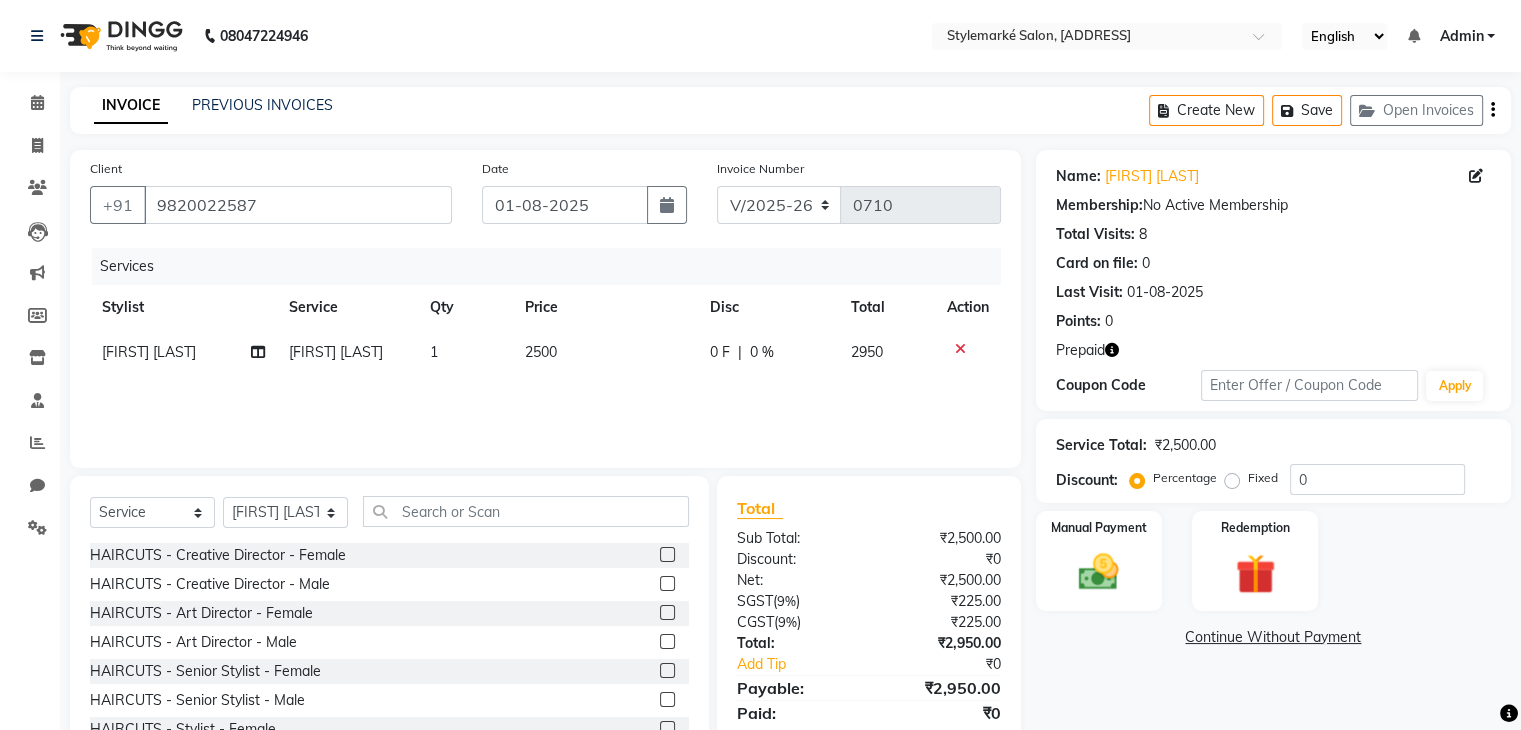 click 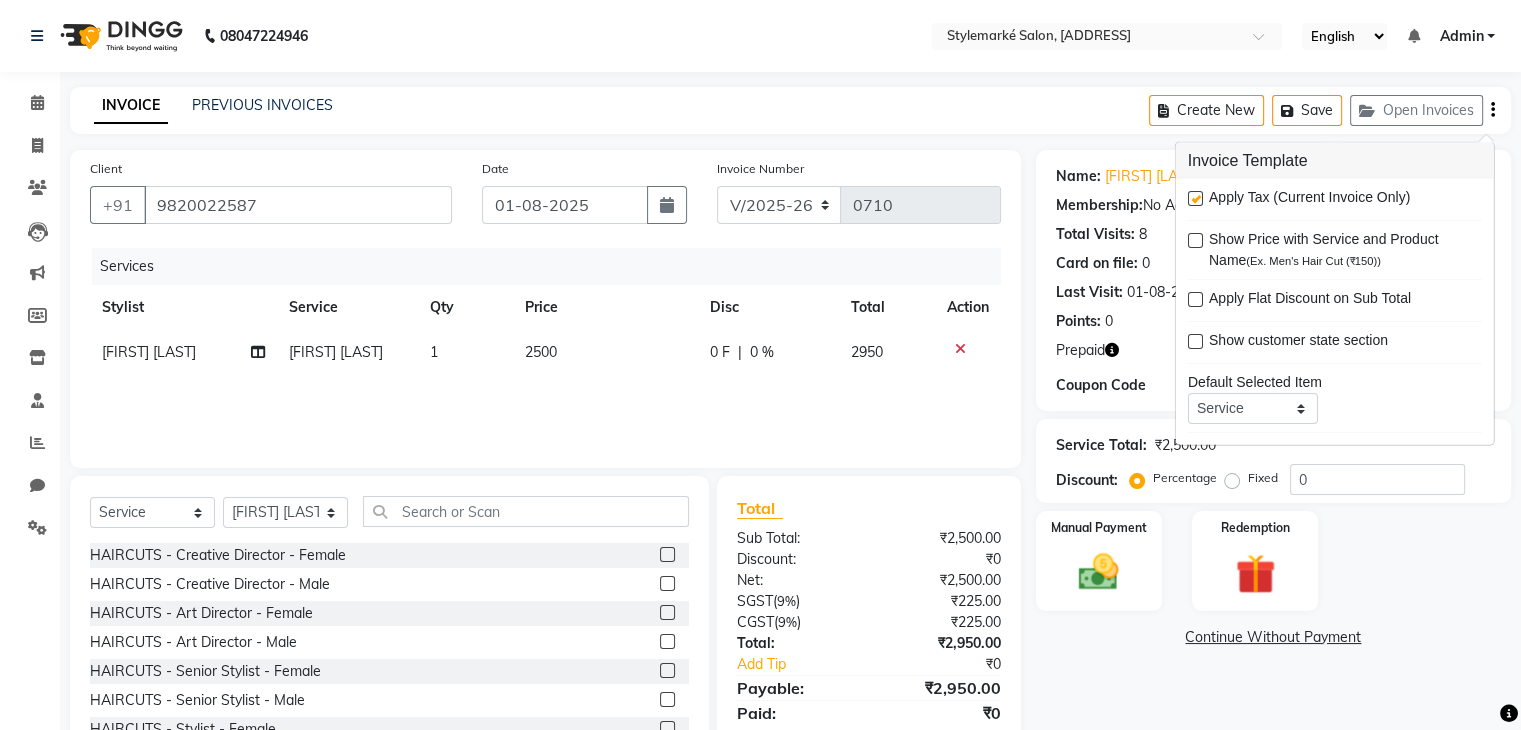 click at bounding box center (1195, 198) 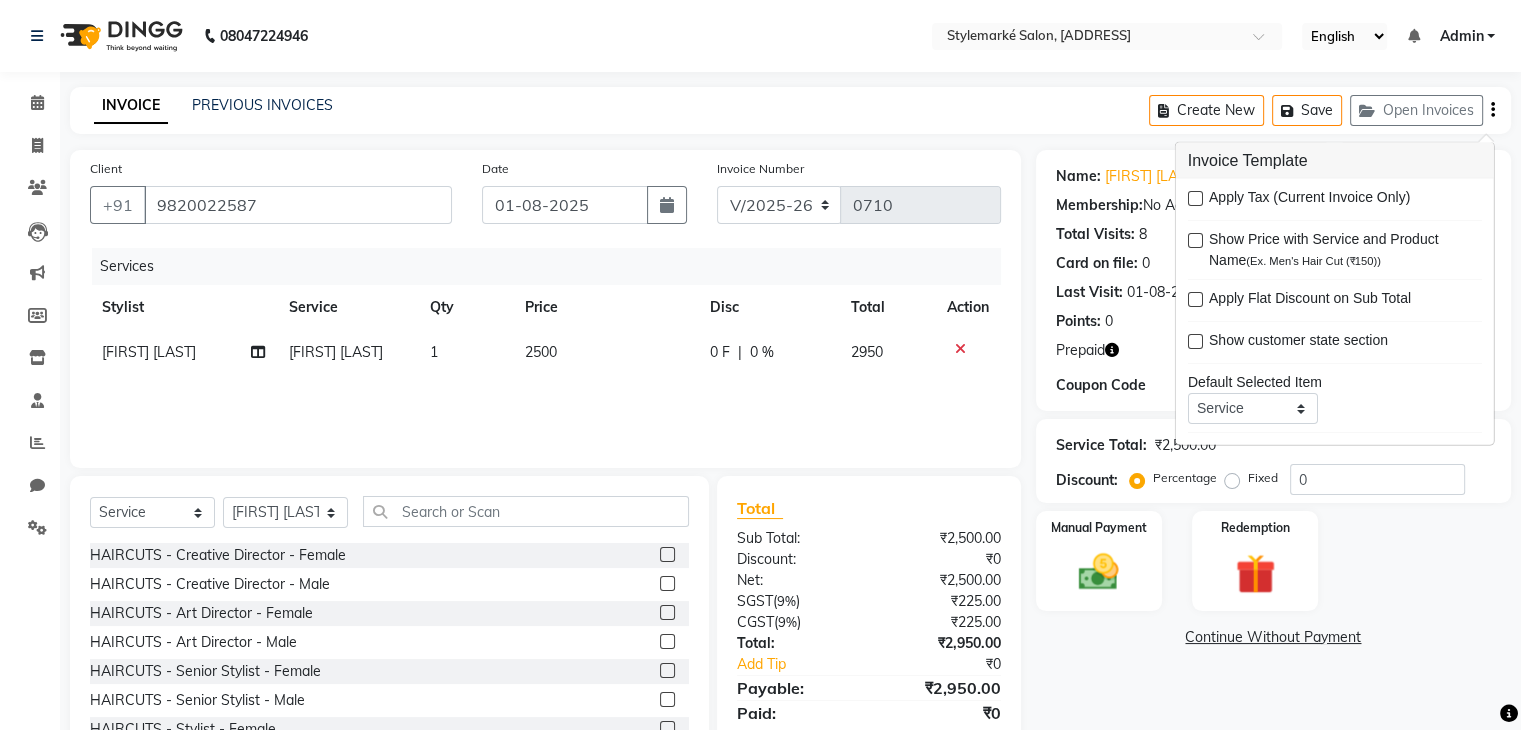 click at bounding box center [1195, 198] 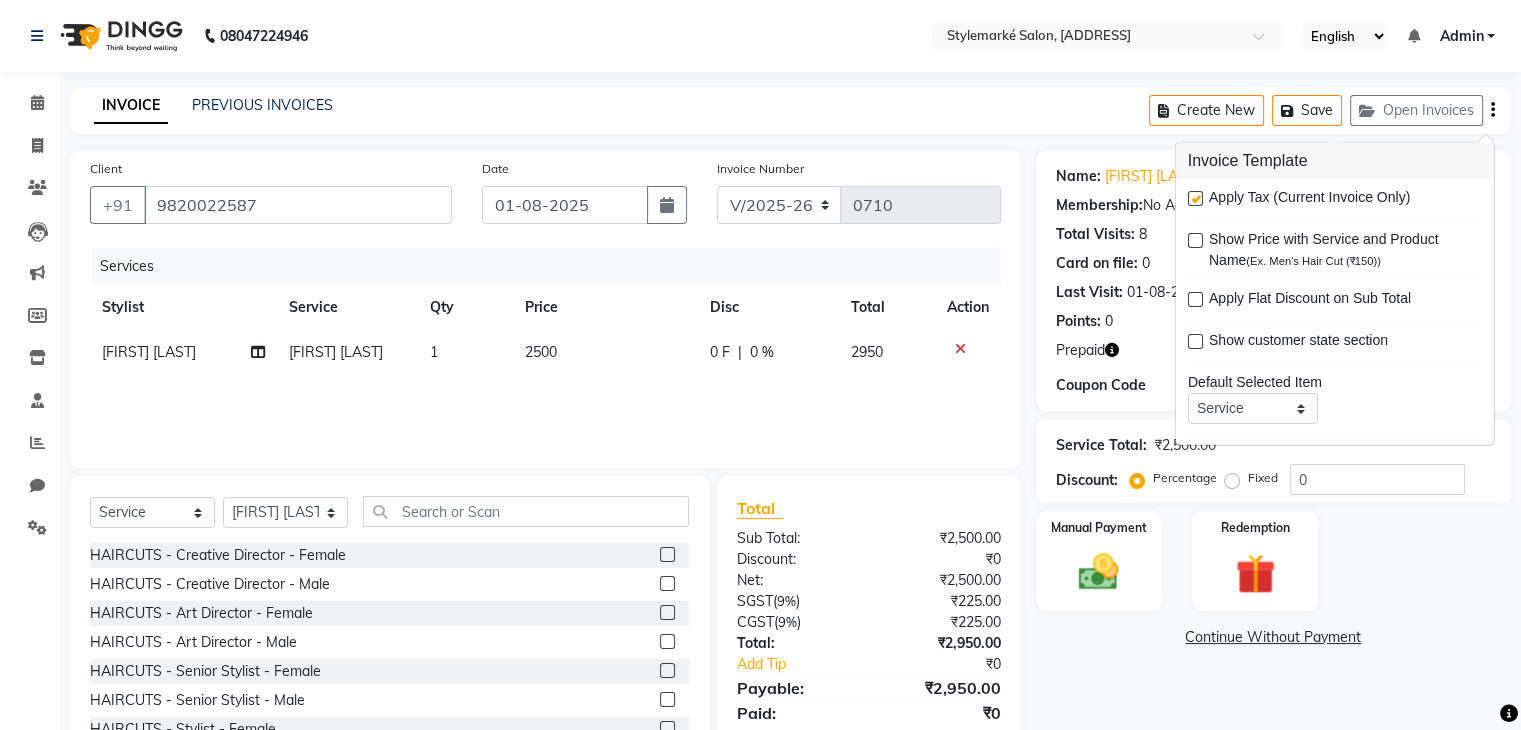 click at bounding box center [1195, 198] 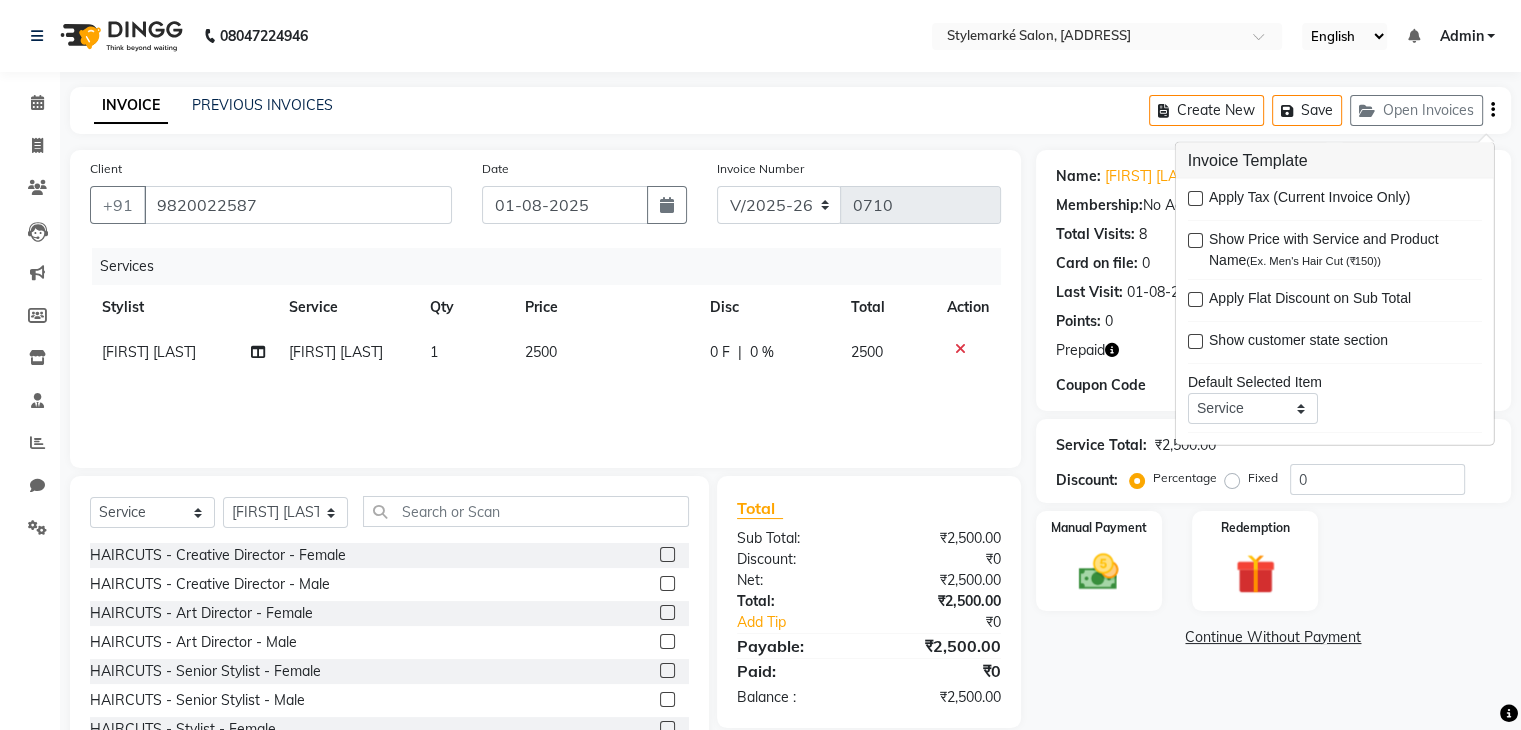 click on "Manual Payment Redemption" 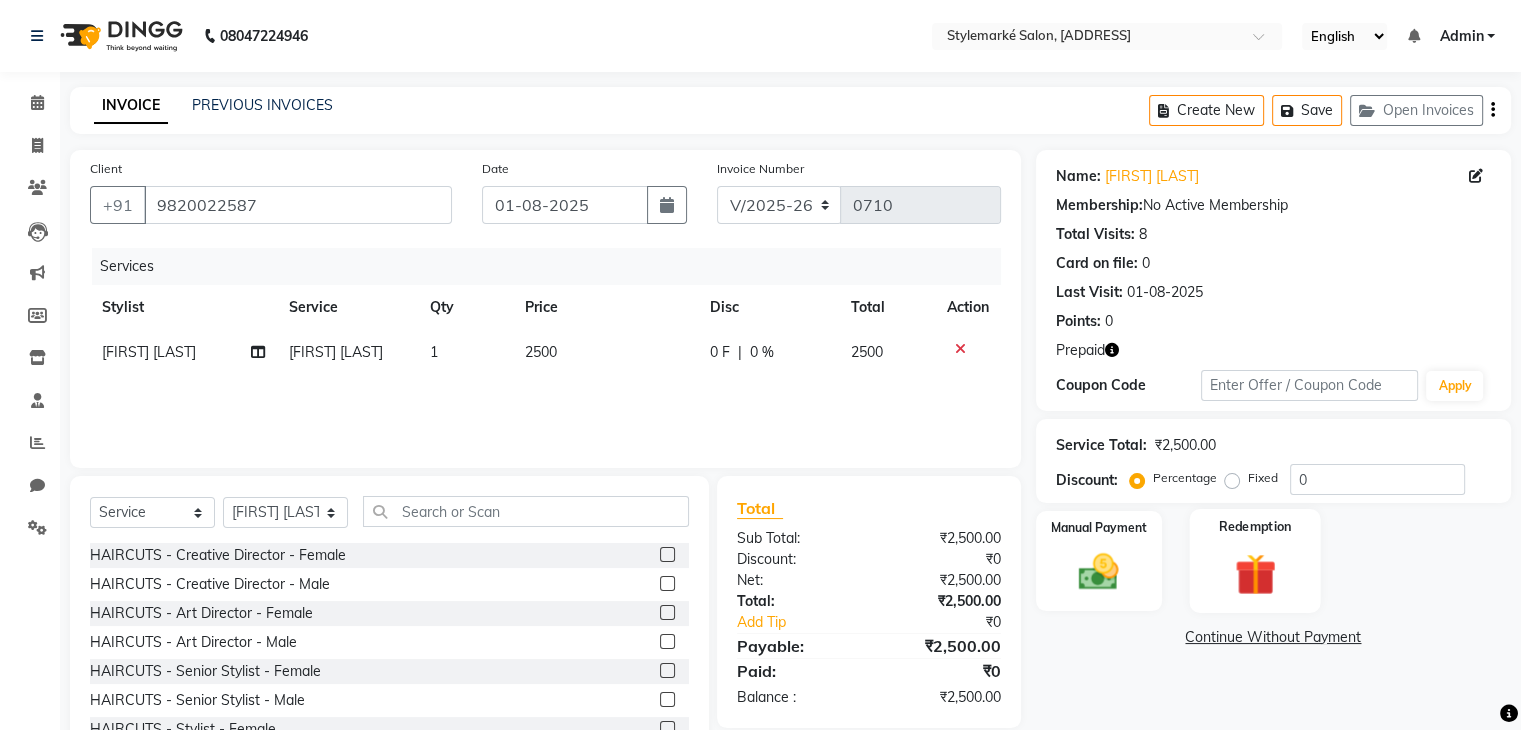 click 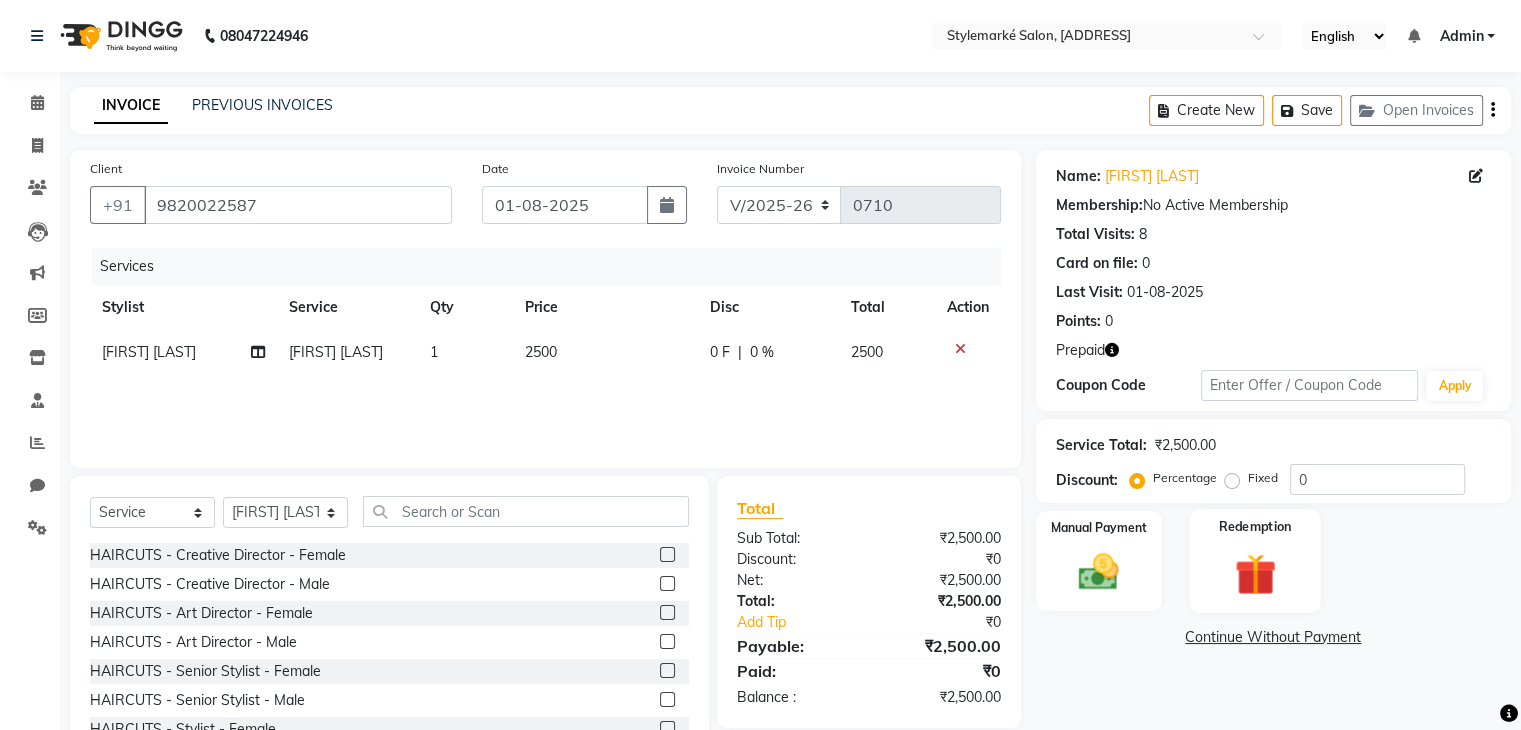 click 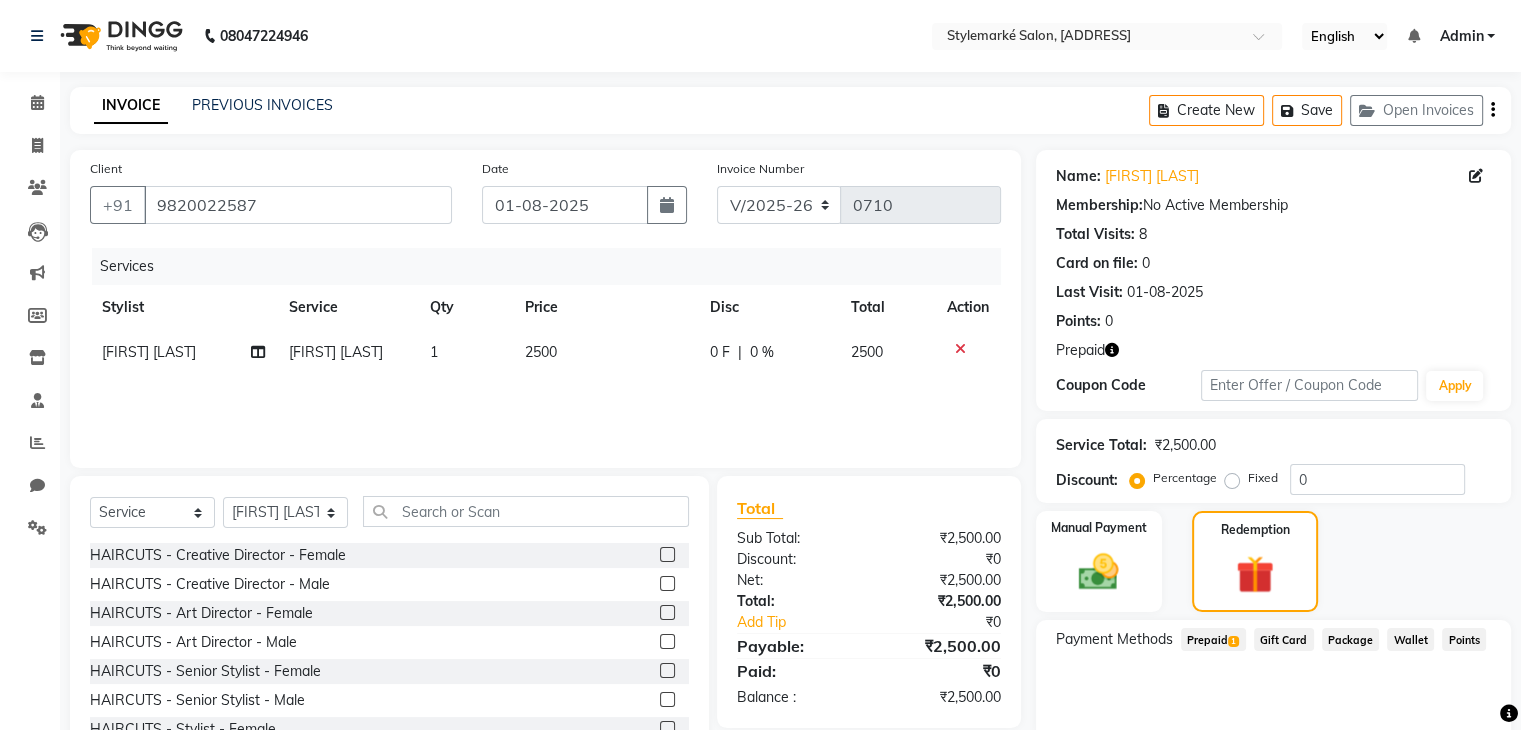 click on "Prepaid  1" 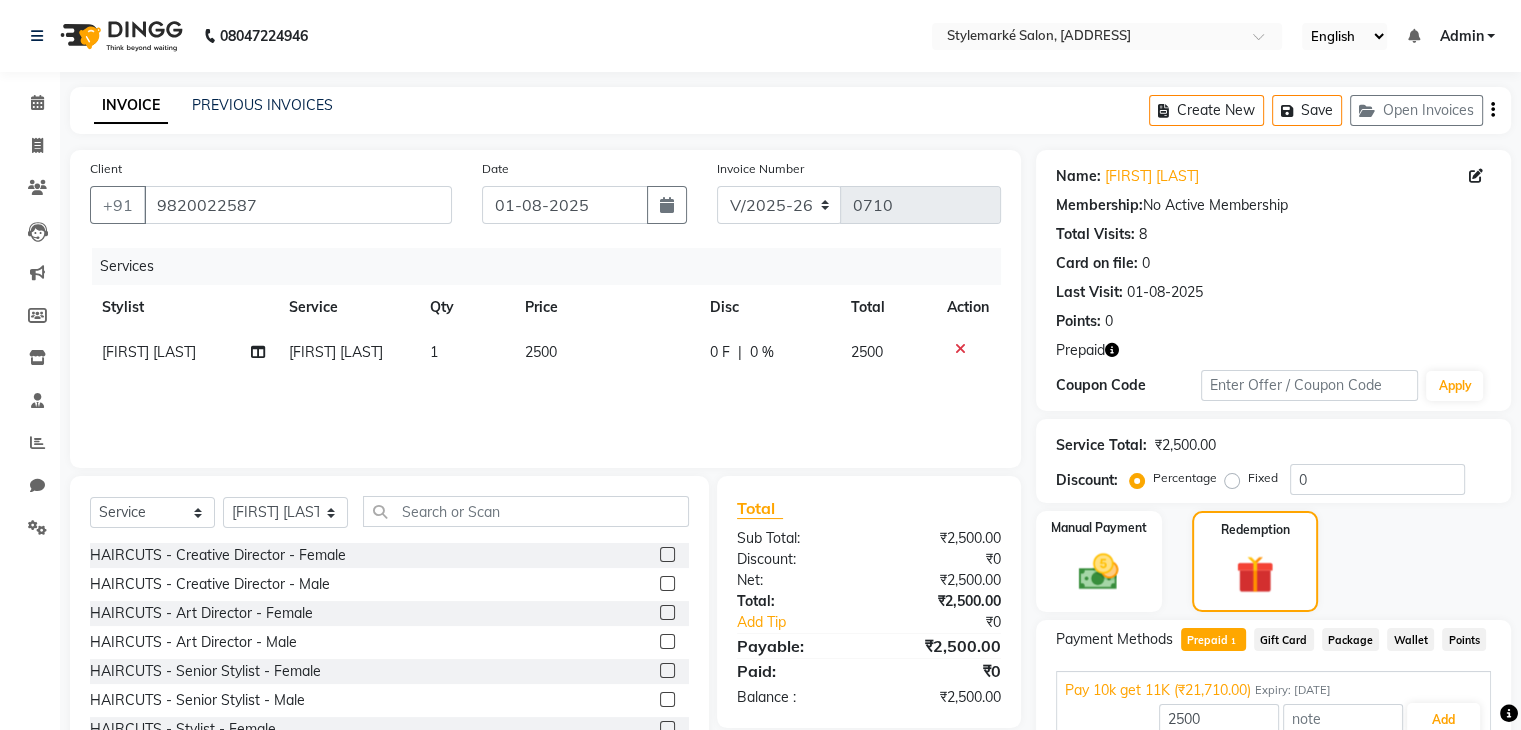 scroll, scrollTop: 97, scrollLeft: 0, axis: vertical 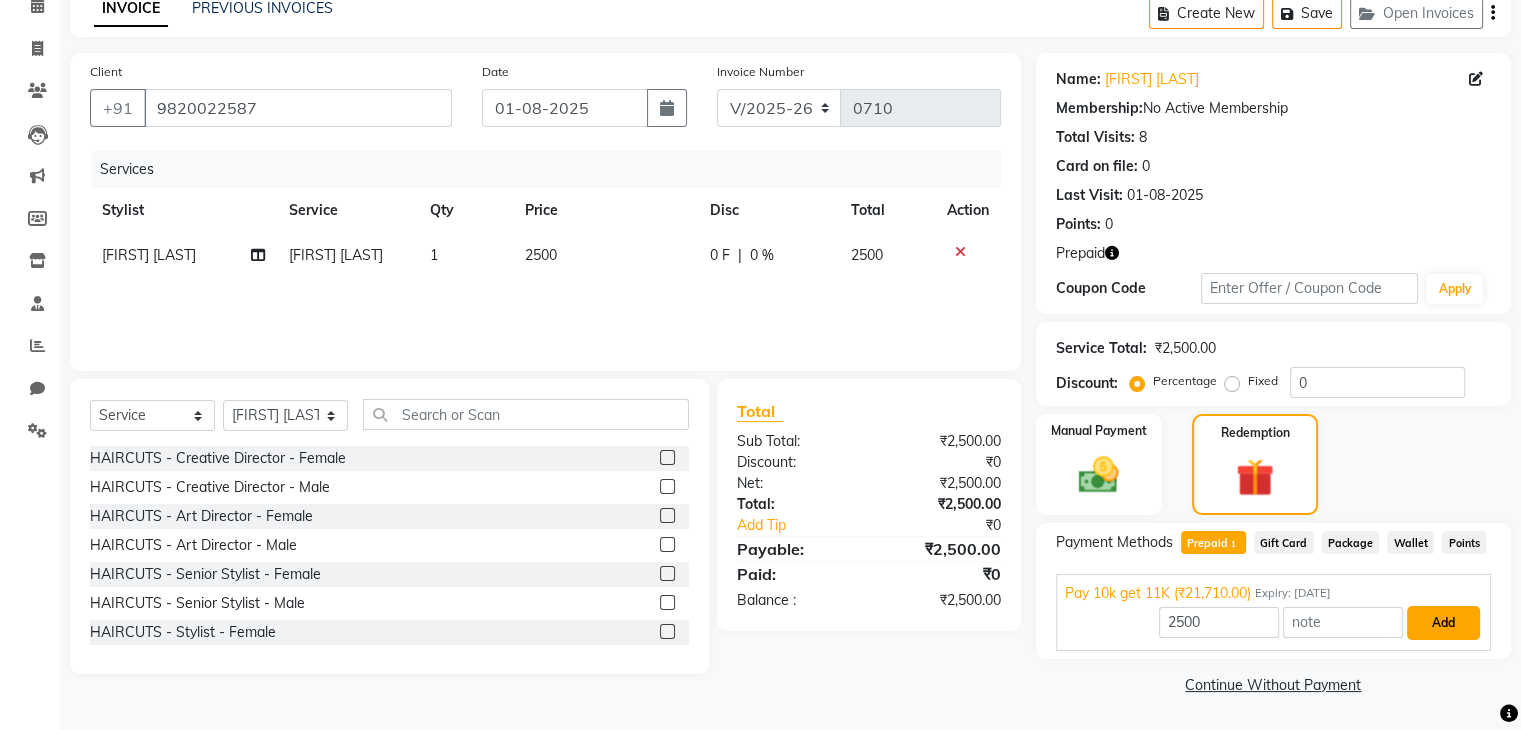 click on "Add" at bounding box center [1443, 623] 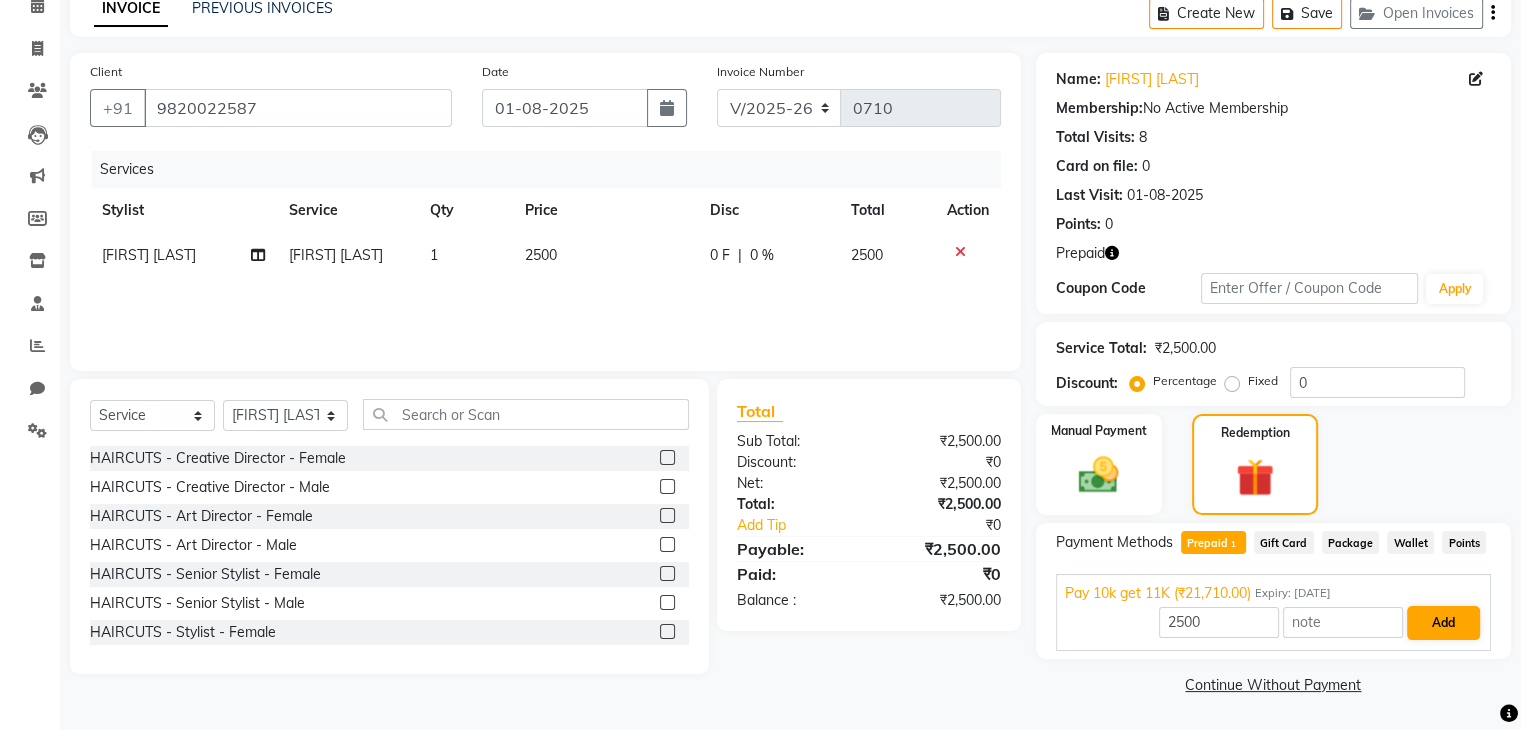 click on "Payment Methods  Prepaid  1  Gift Card   Package   Wallet   Points  Pay 10k get 11K (₹21,710.00) Expiry: [DATE] 2500 Add" 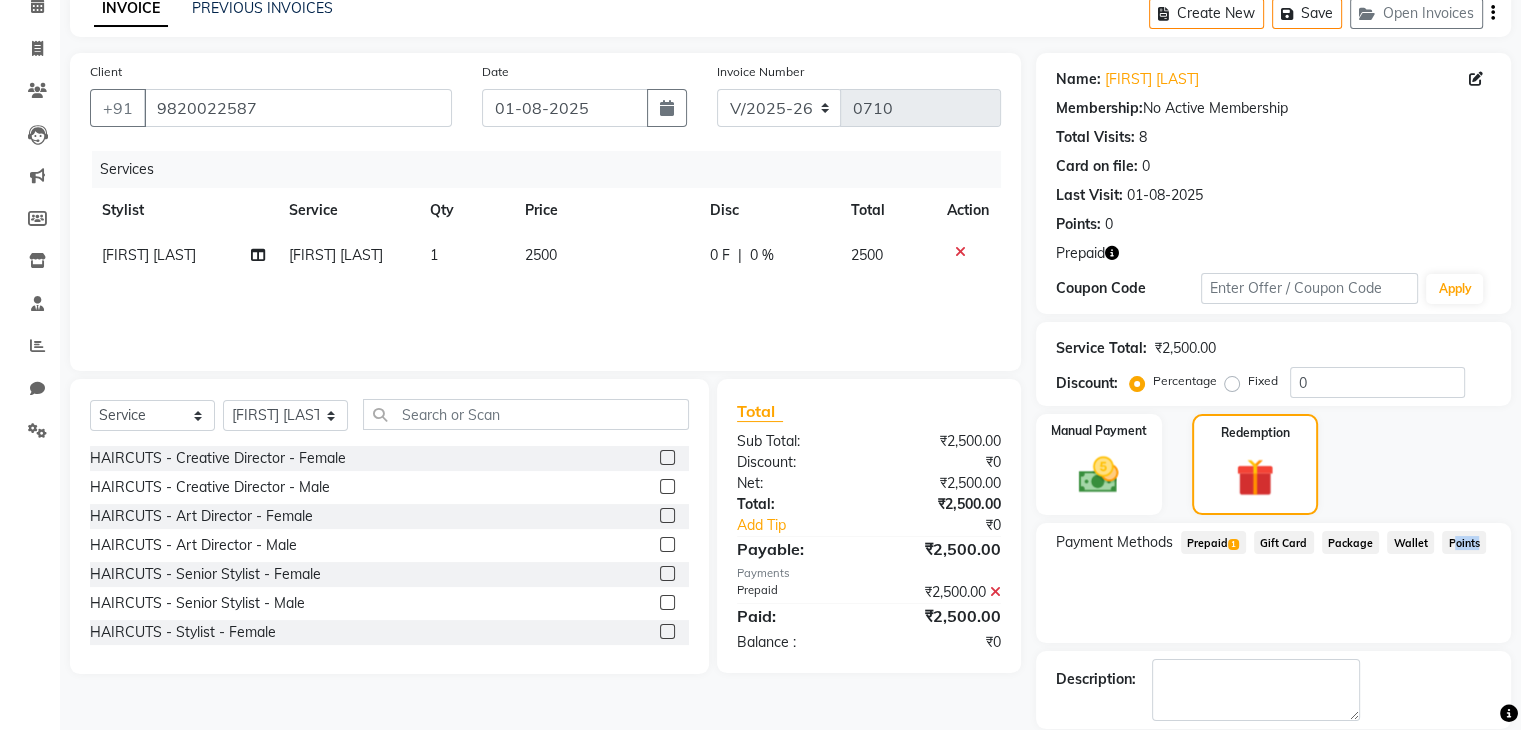 scroll, scrollTop: 193, scrollLeft: 0, axis: vertical 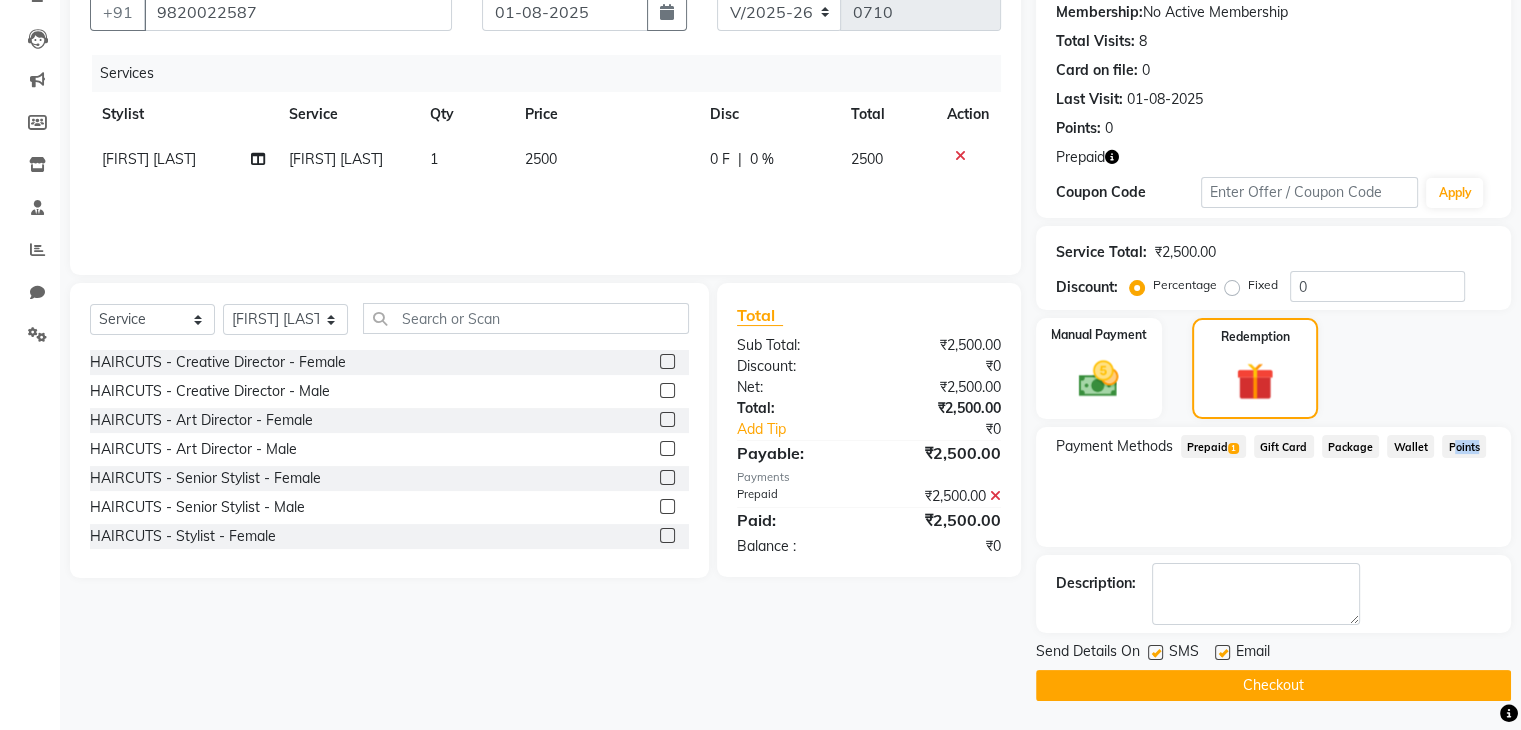 click on "Checkout" 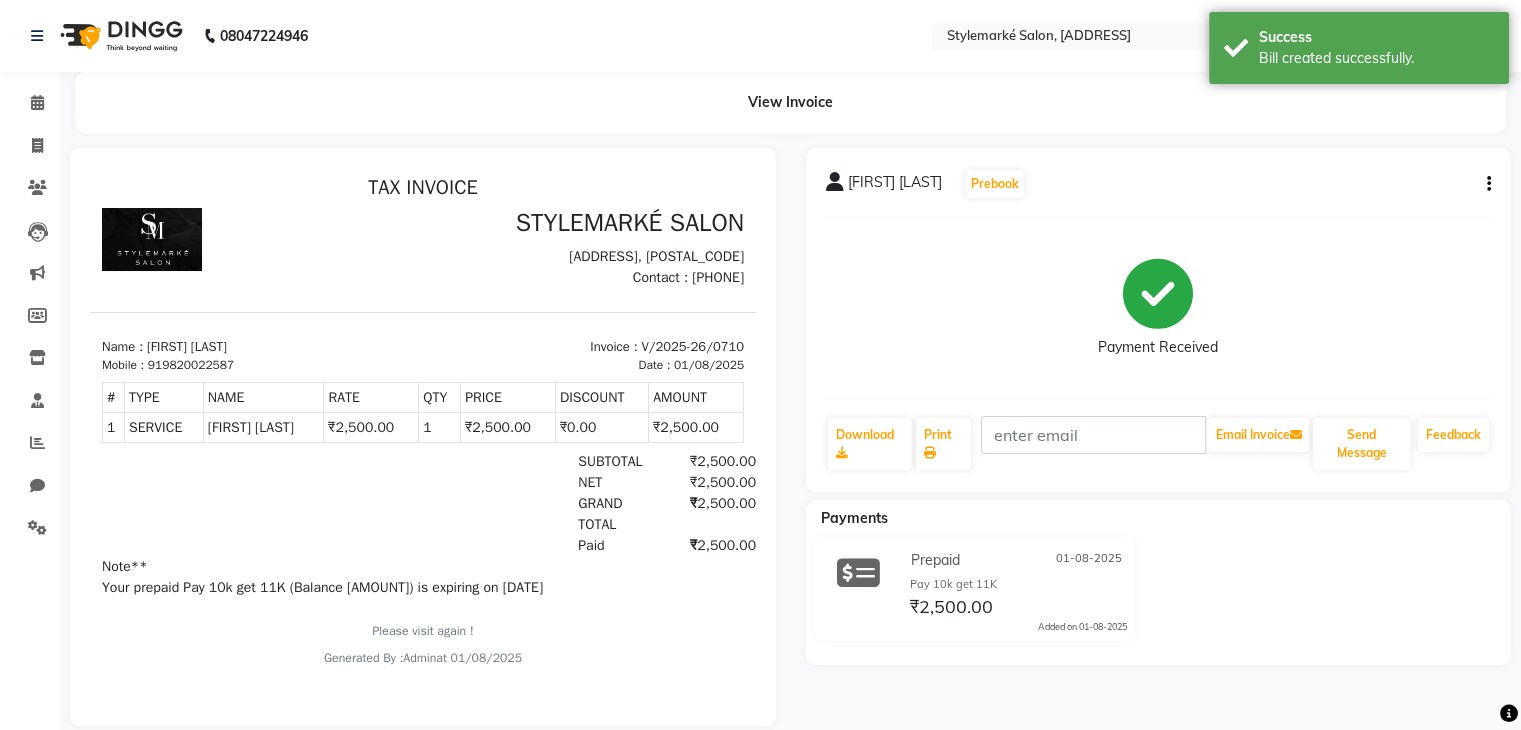 scroll, scrollTop: 0, scrollLeft: 0, axis: both 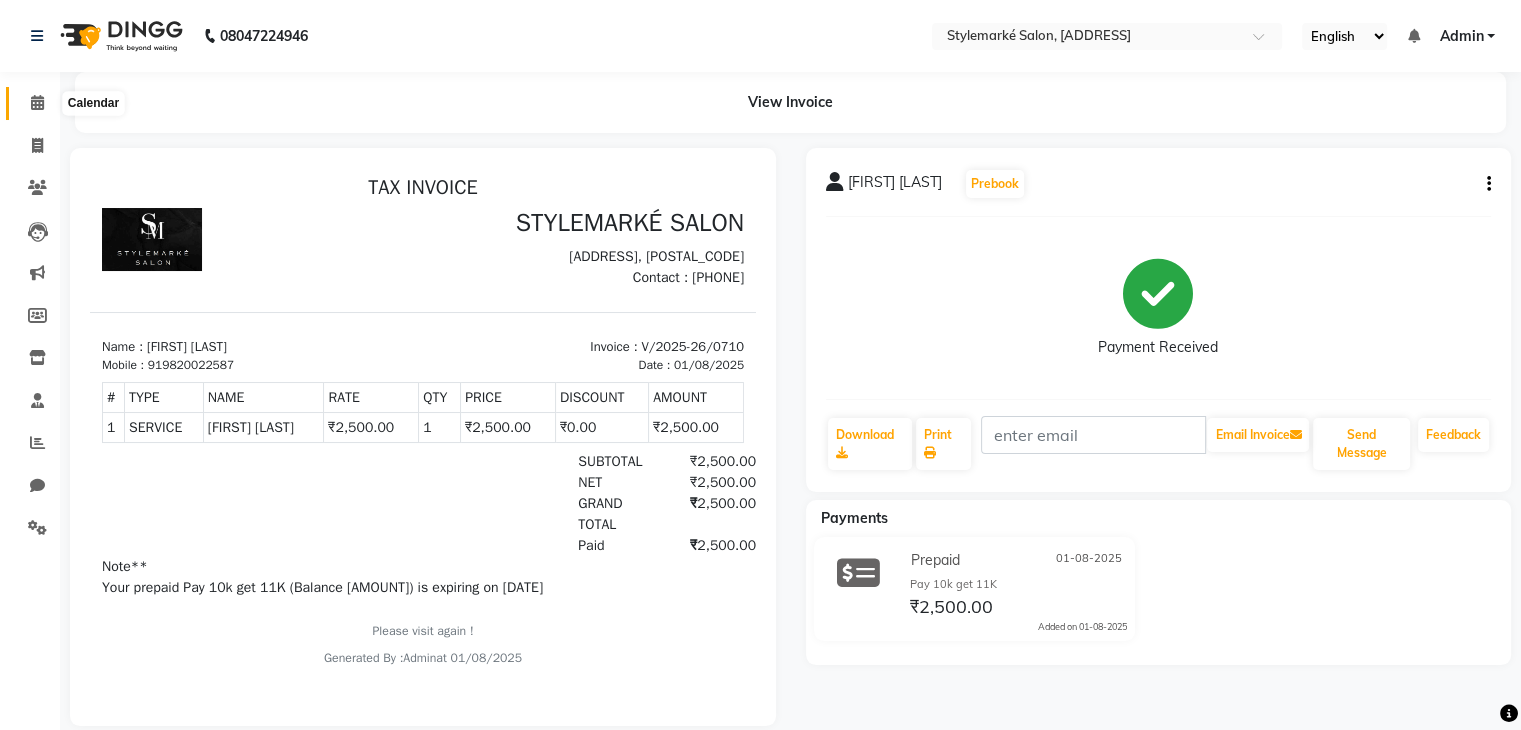 click 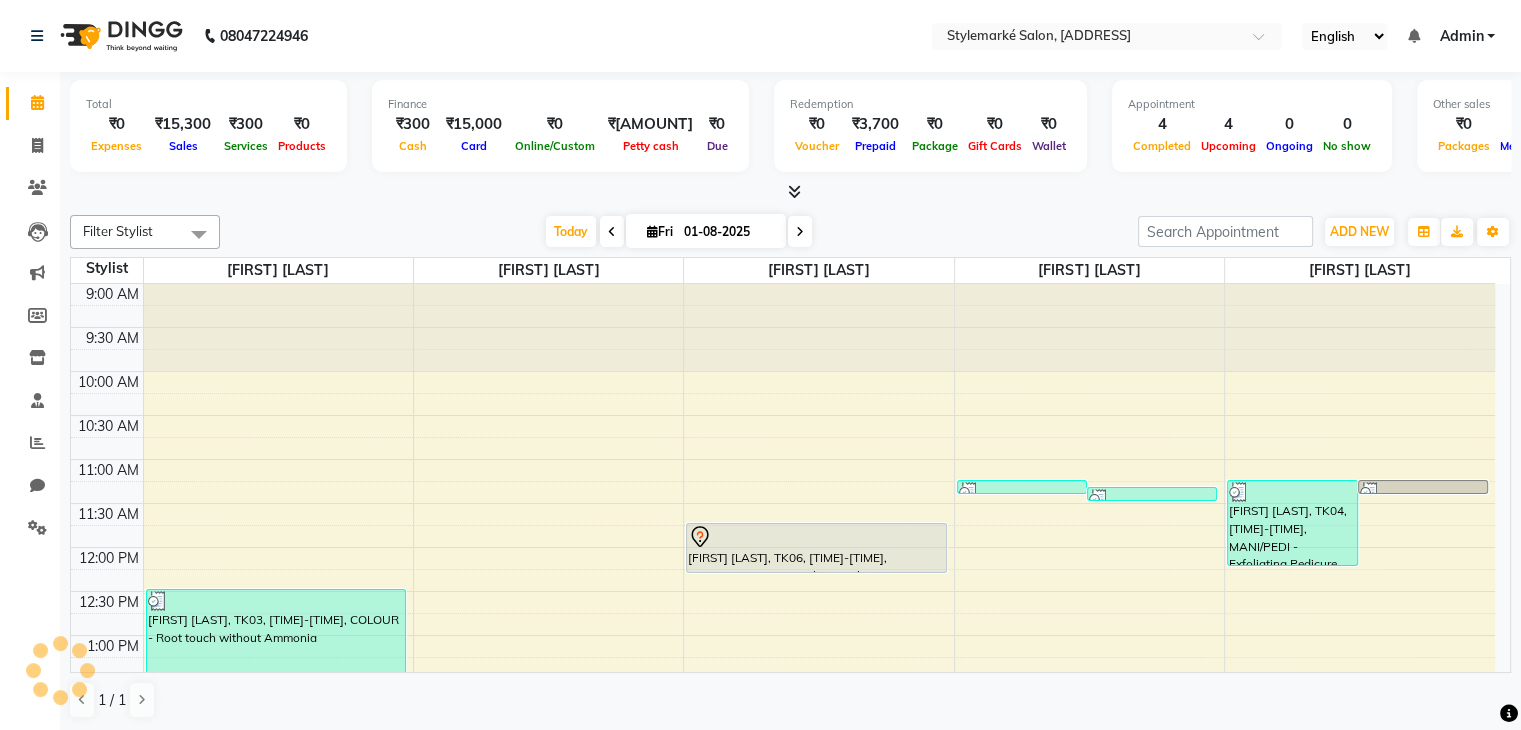 scroll, scrollTop: 0, scrollLeft: 0, axis: both 